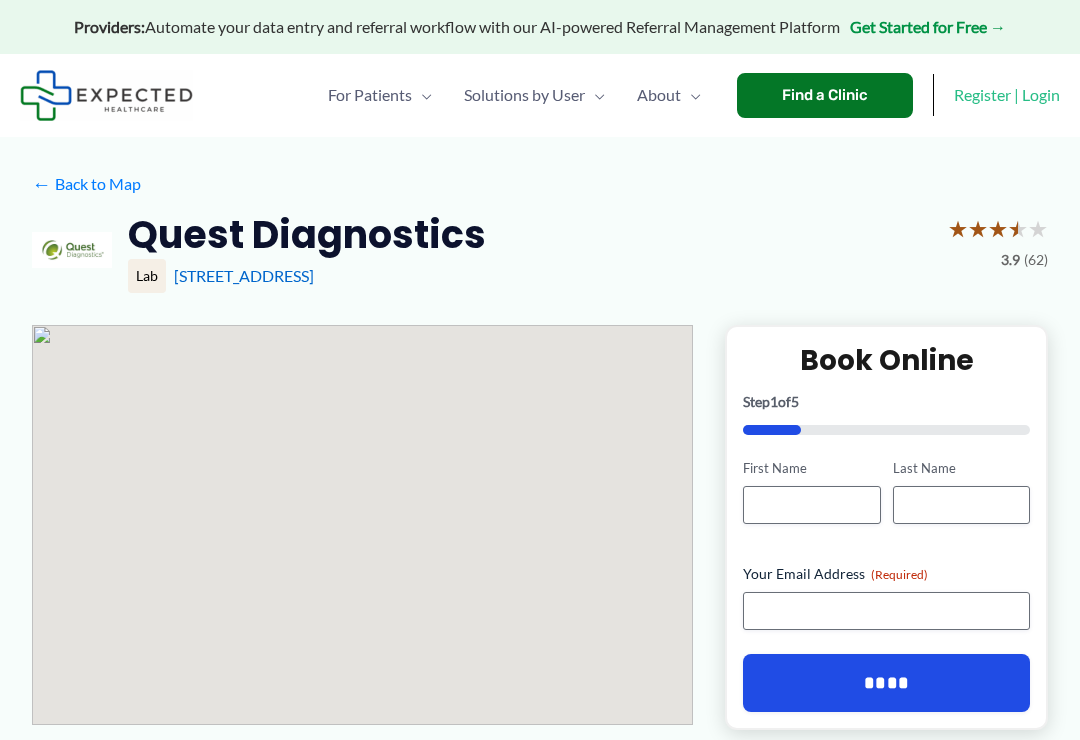scroll, scrollTop: 0, scrollLeft: 0, axis: both 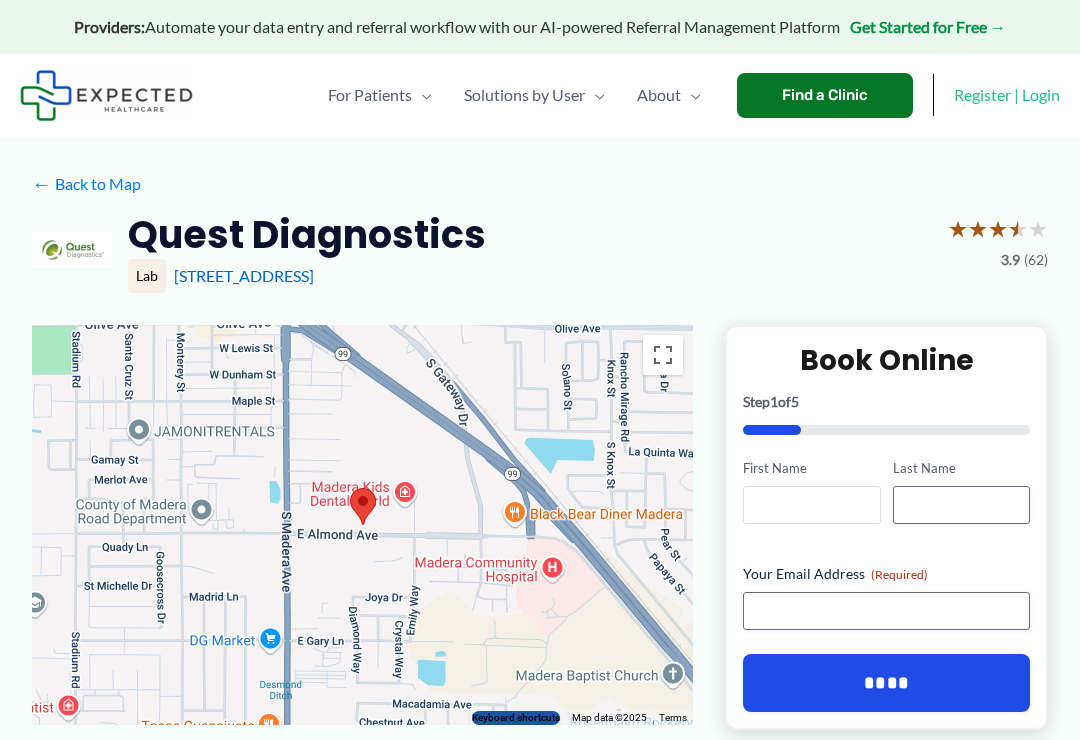 click on "First Name" at bounding box center [811, 505] 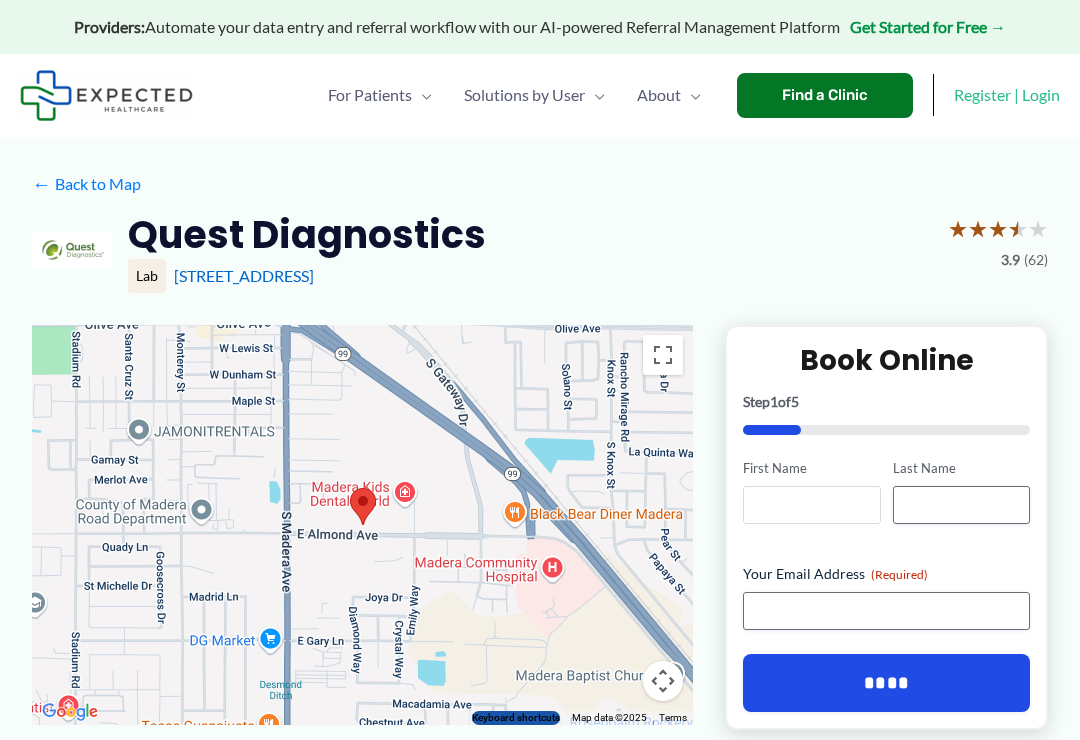 click on "First Name" at bounding box center [811, 505] 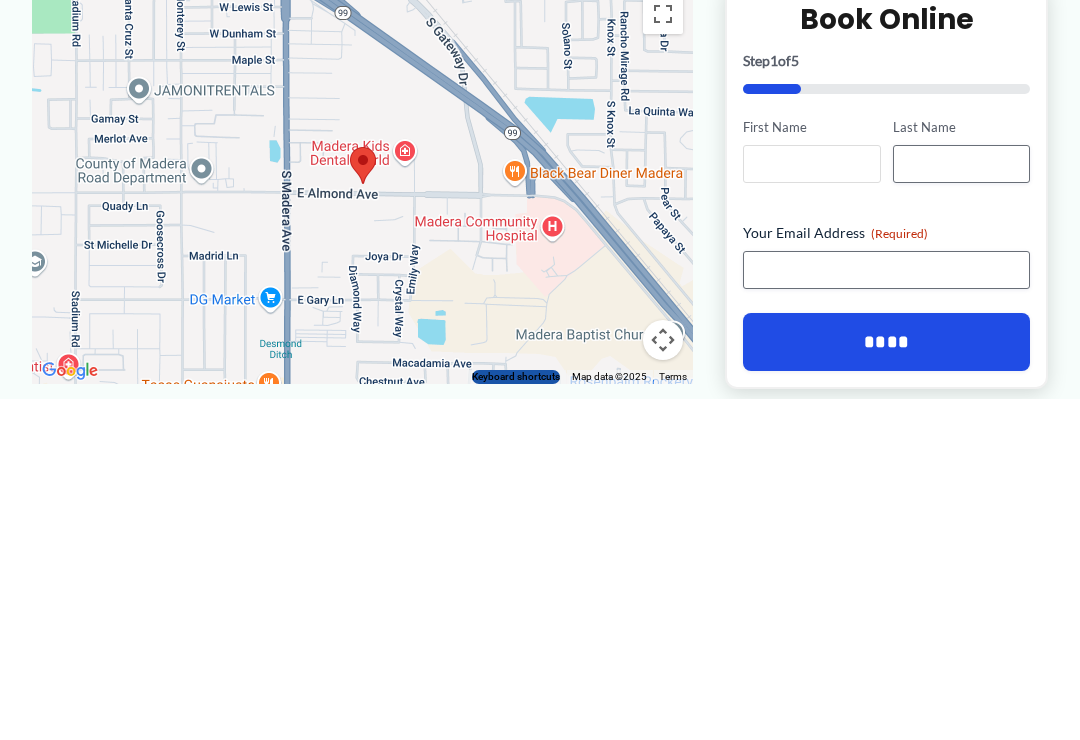 scroll, scrollTop: 0, scrollLeft: 0, axis: both 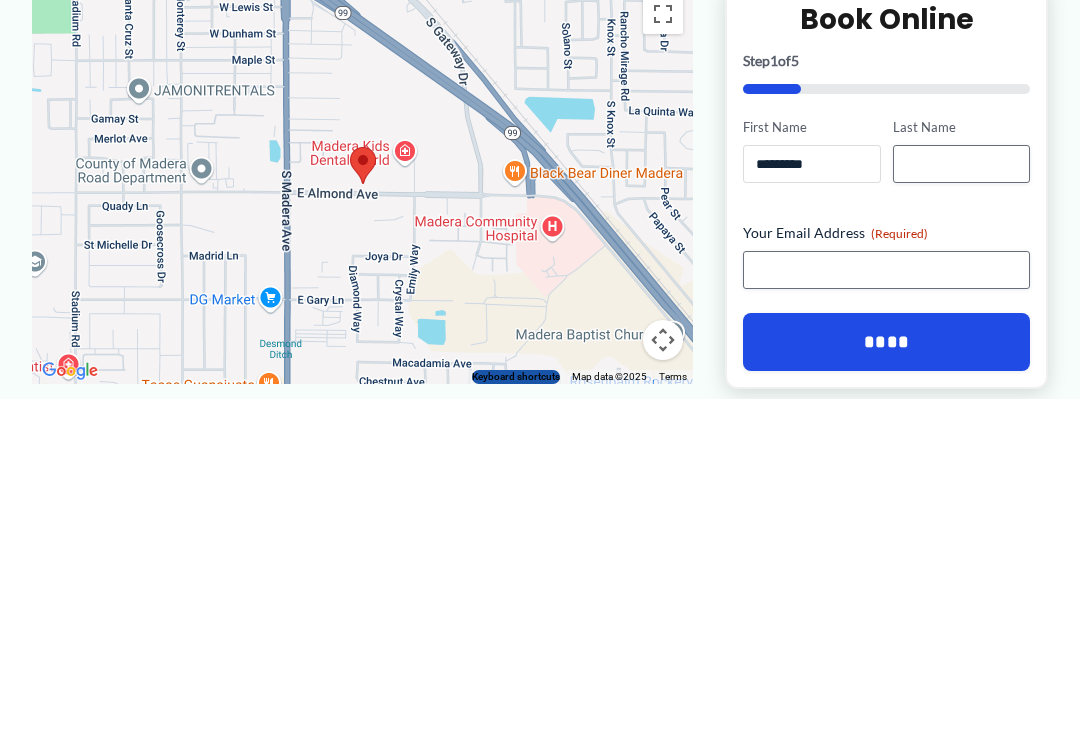 type on "*********" 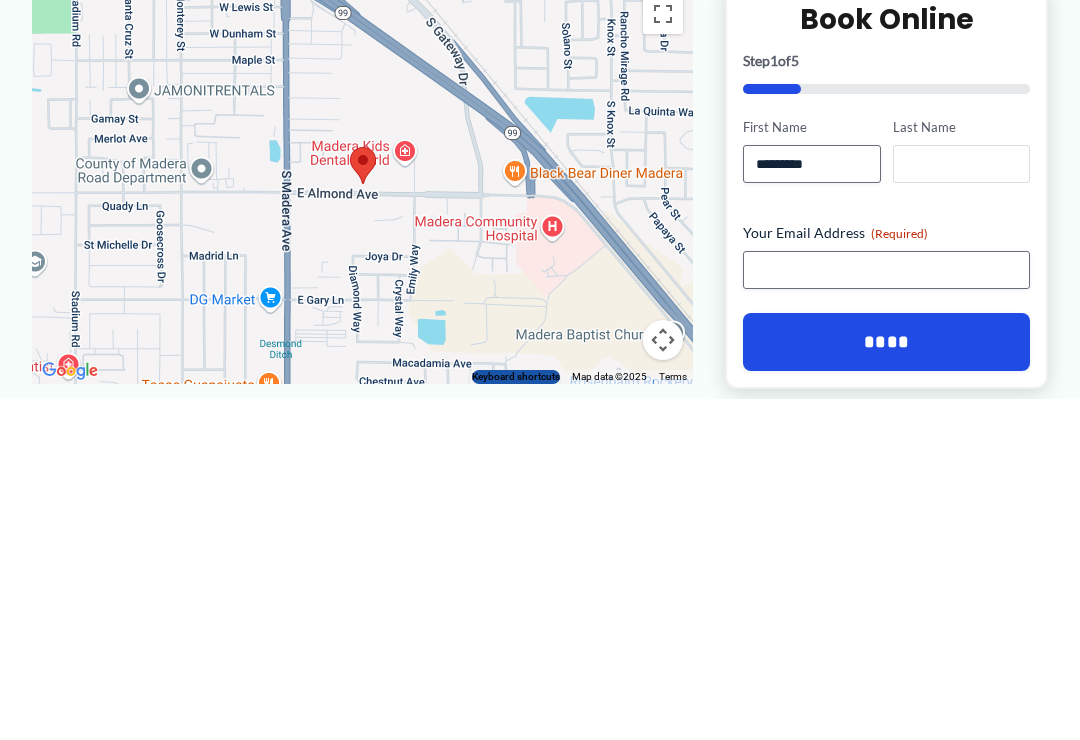 click on "Last Name" at bounding box center (961, 505) 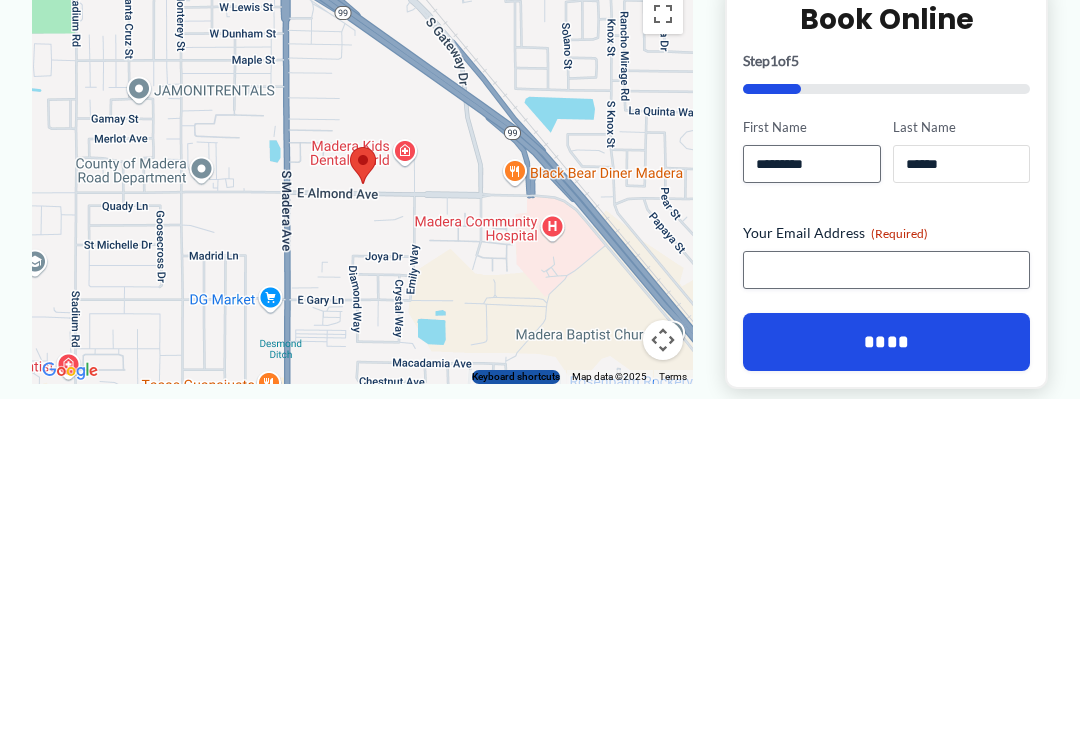 type on "******" 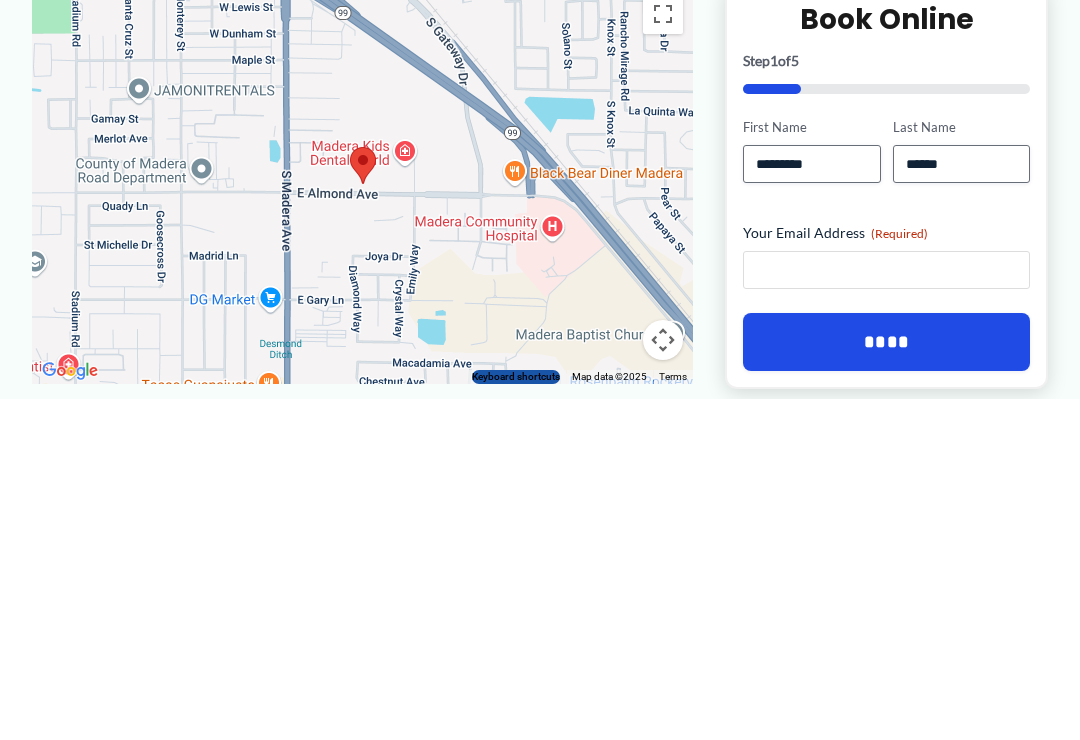 click on "Your Email Address (Required)" at bounding box center (886, 611) 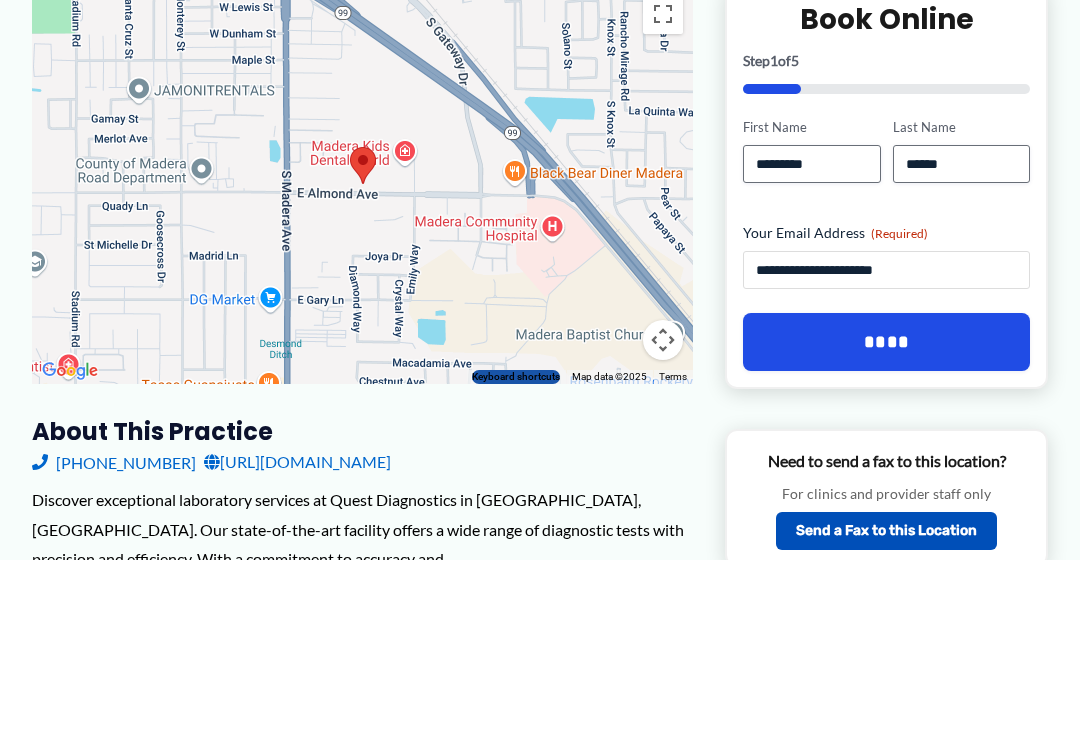 scroll, scrollTop: 166, scrollLeft: 0, axis: vertical 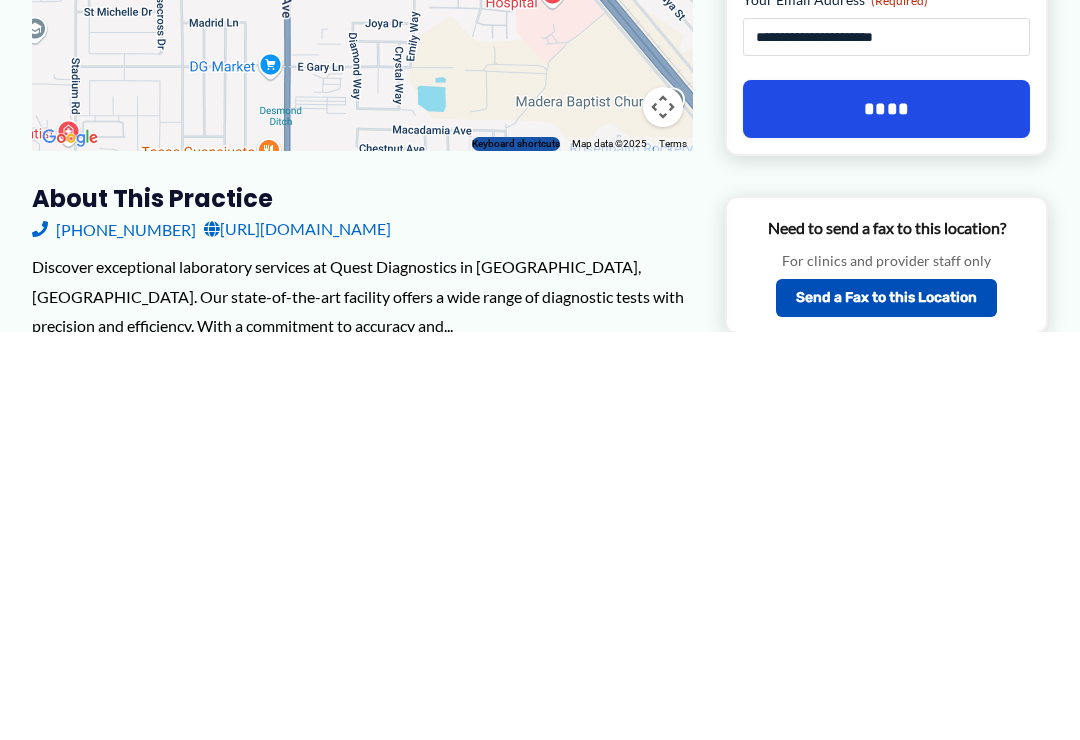 type on "**********" 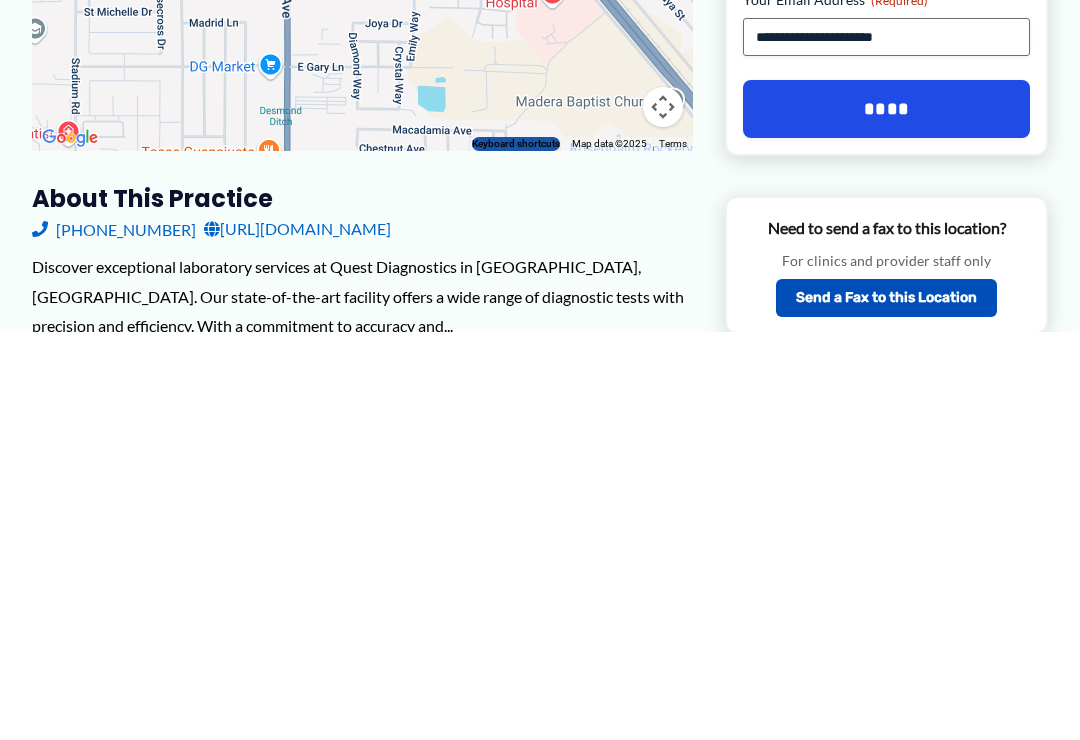 click on "****" at bounding box center (886, 517) 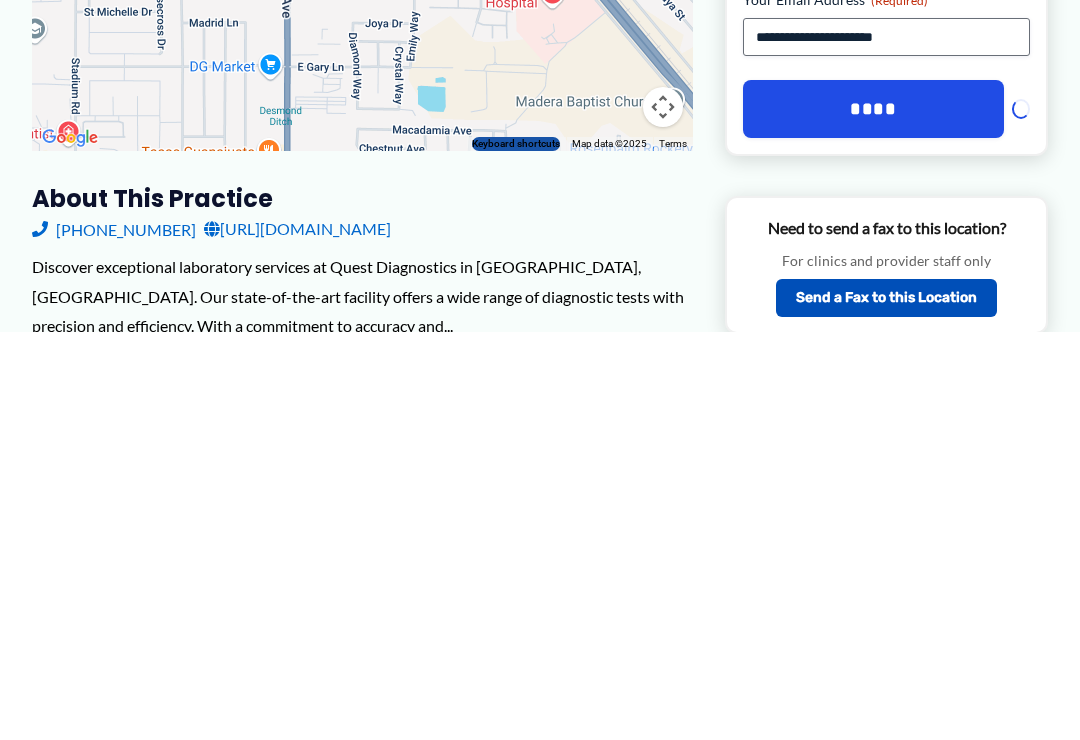 click on "Step  1  of  5
20%" at bounding box center [886, 249] 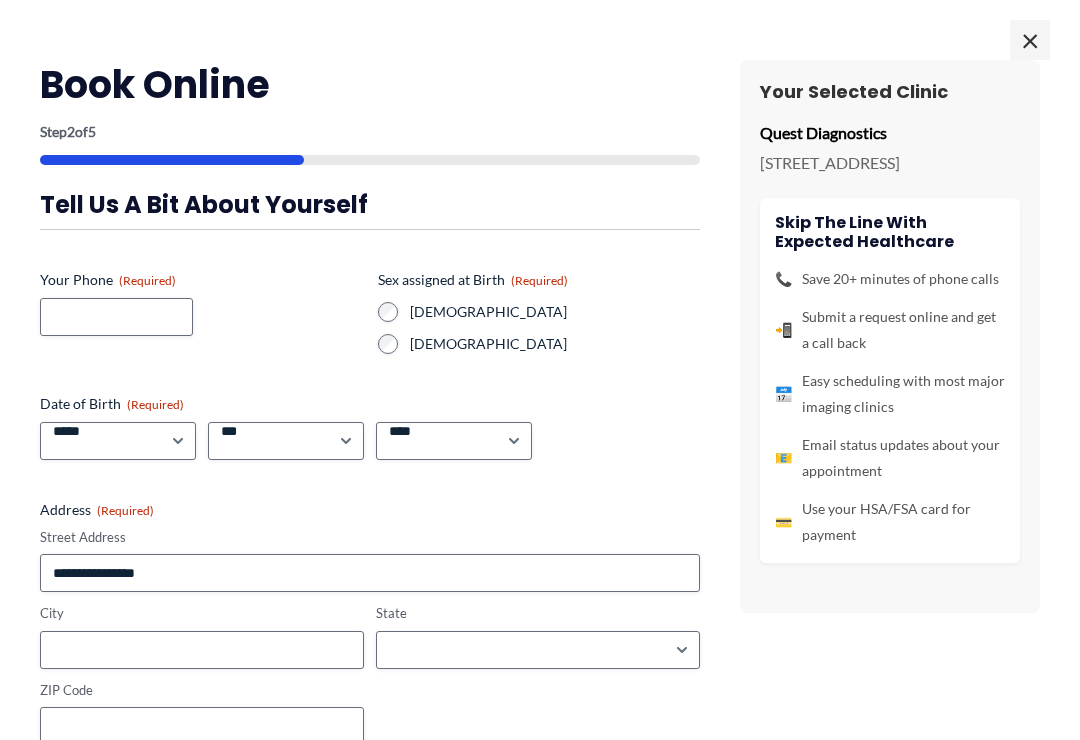 scroll, scrollTop: 0, scrollLeft: 0, axis: both 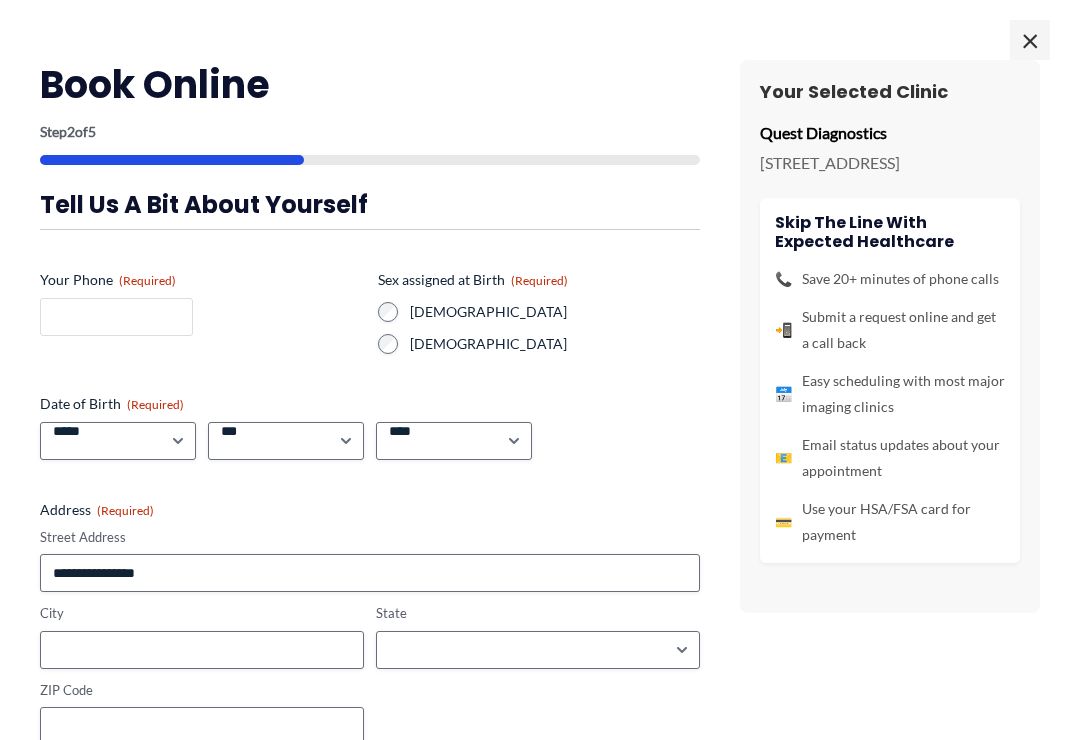 click on "Your Phone (Required)" at bounding box center [116, 317] 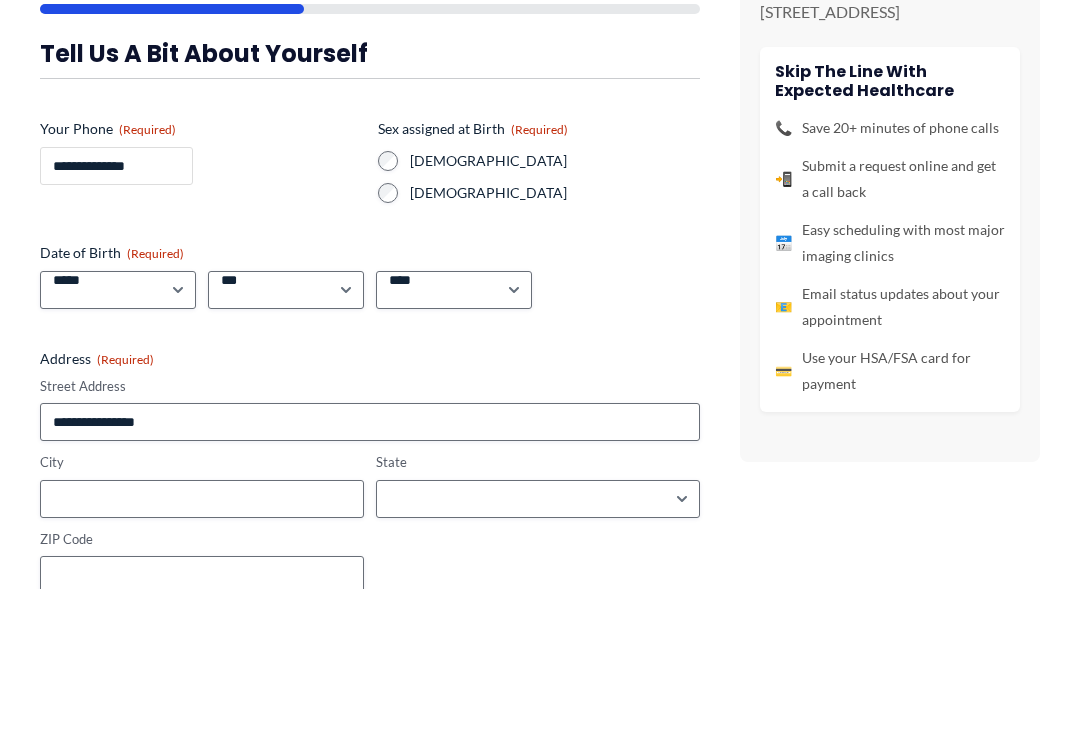 type on "**********" 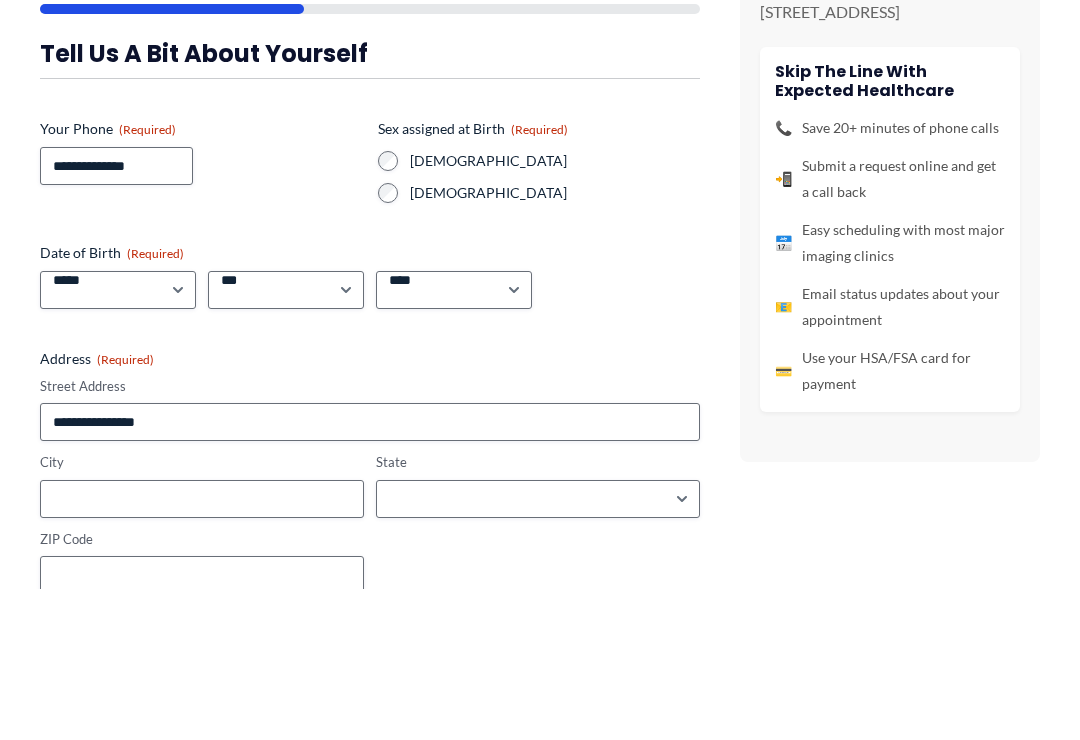 scroll, scrollTop: 685, scrollLeft: 0, axis: vertical 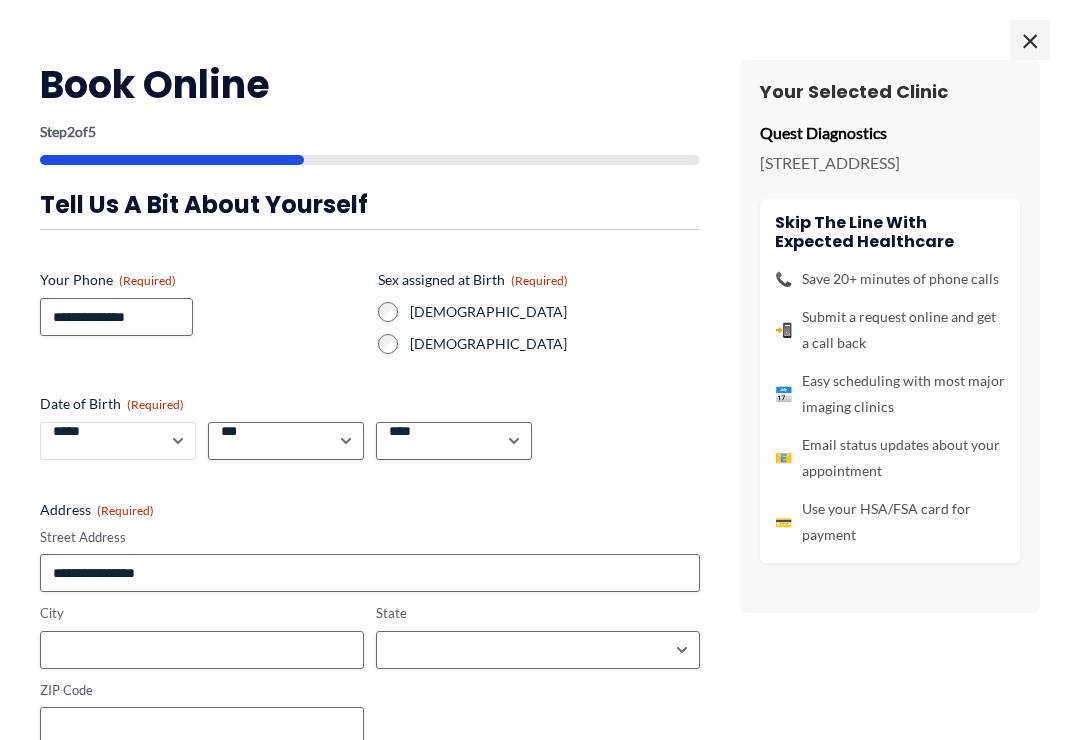 click on "***** * * * * * * * * * ** ** **" at bounding box center (118, 441) 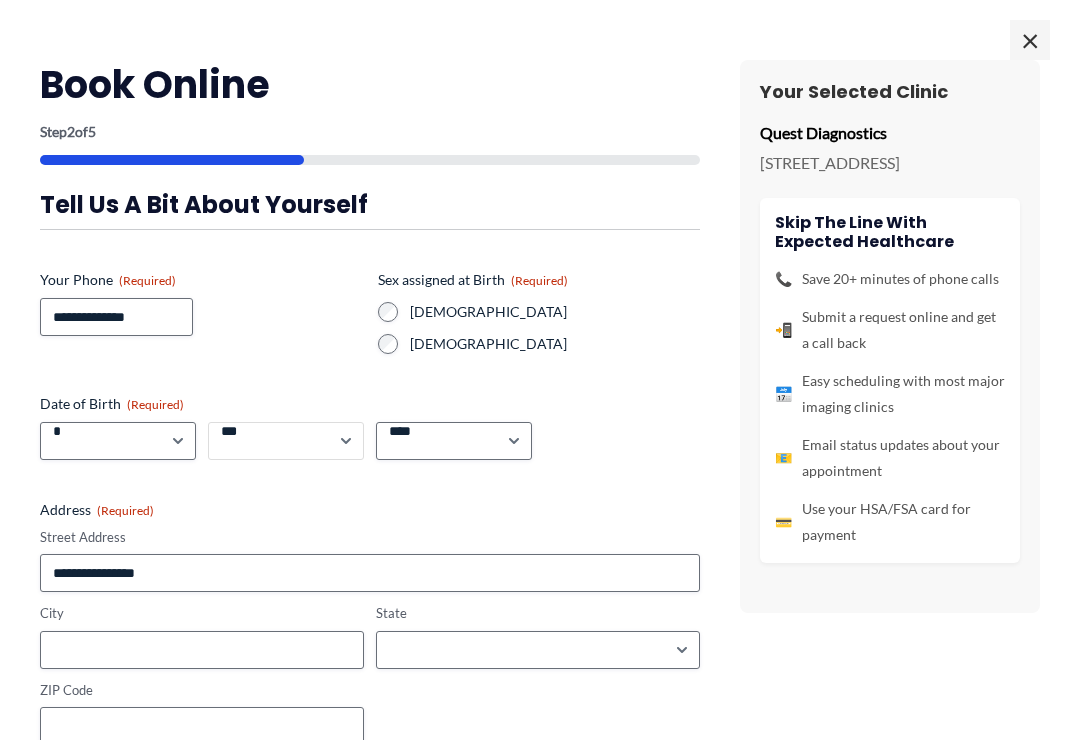 click on "*** * * * * * * * * * ** ** ** ** ** ** ** ** ** ** ** ** ** ** ** ** ** ** ** ** ** **" at bounding box center [286, 441] 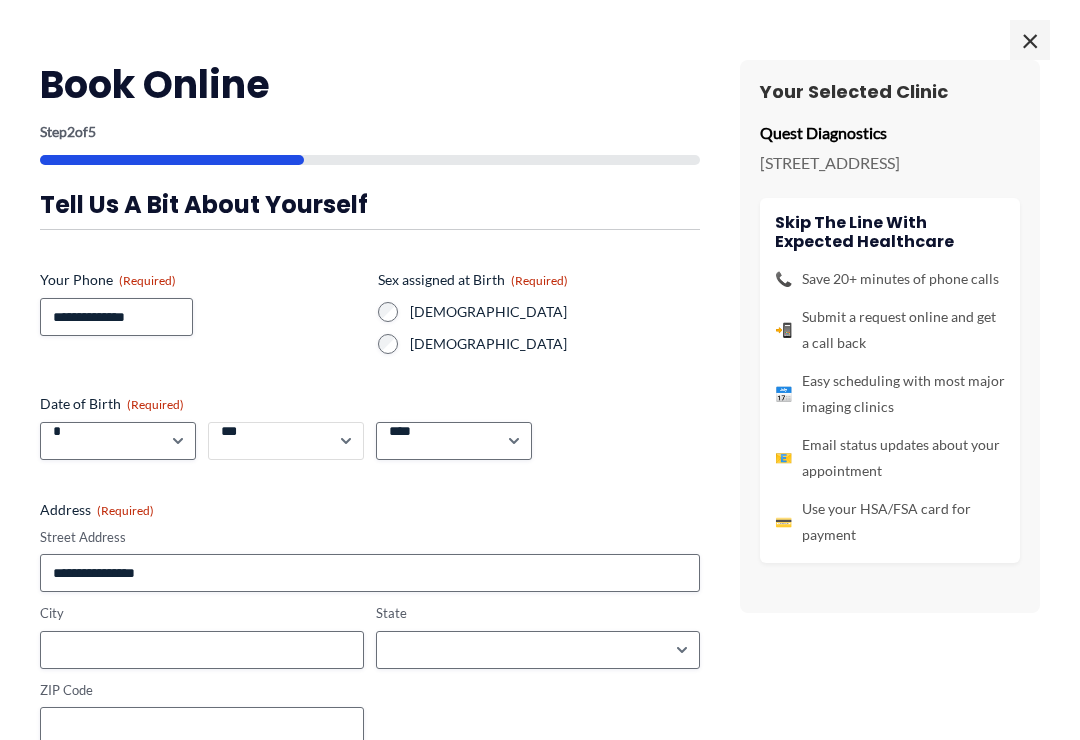 select on "**" 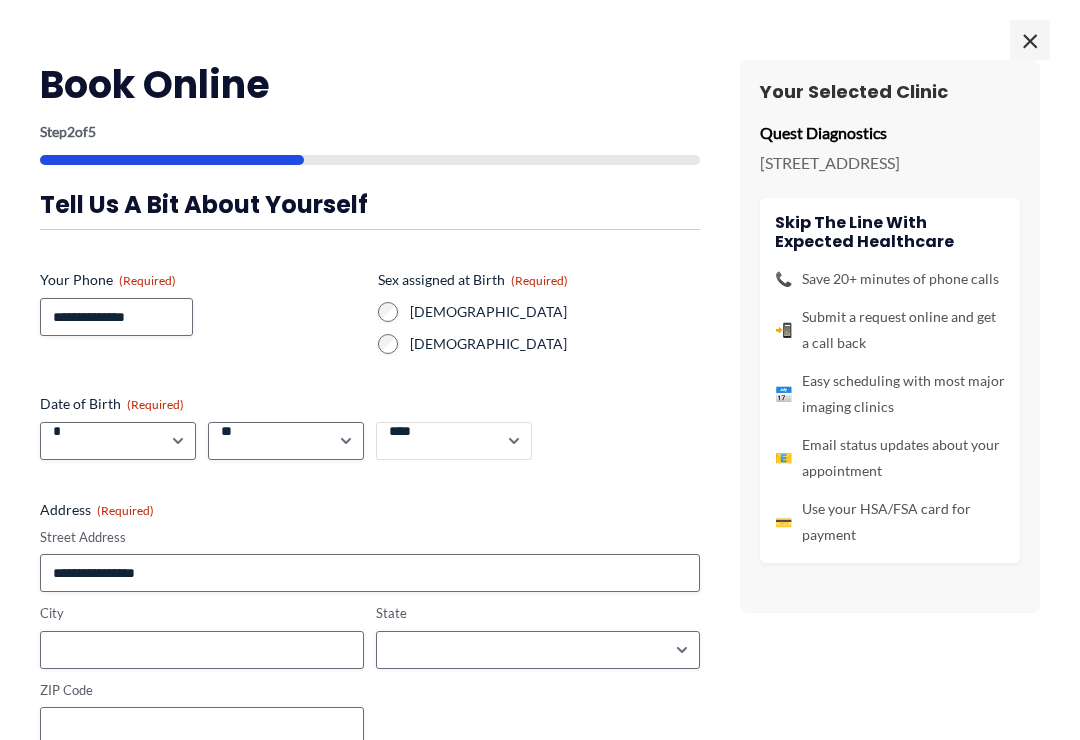 click on "**** **** **** **** **** **** **** **** **** **** **** **** **** **** **** **** **** **** **** **** **** **** **** **** **** **** **** **** **** **** **** **** **** **** **** **** **** **** **** **** **** **** **** **** **** **** **** **** **** **** **** **** **** **** **** **** **** **** **** **** **** **** **** **** **** **** **** **** **** **** **** **** **** **** **** **** **** **** **** **** **** **** **** **** **** **** **** **** **** **** **** **** **** **** **** **** **** **** **** **** **** **** **** **** **** **** **** ****" at bounding box center [454, 441] 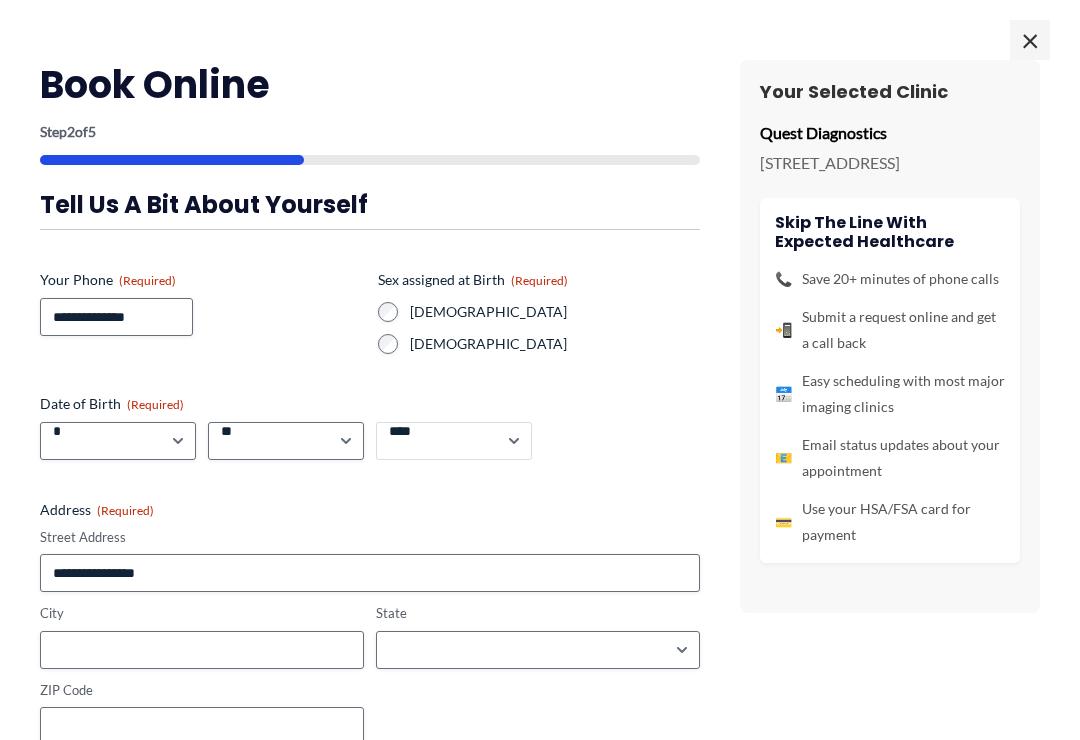 select on "****" 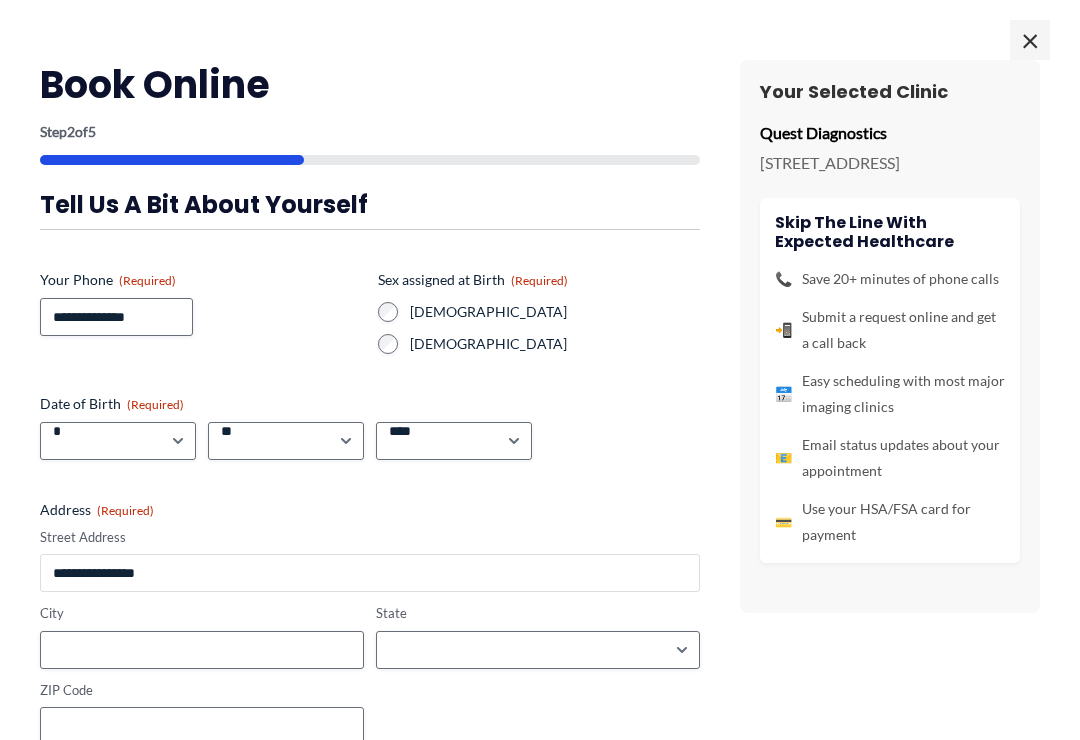 click on "Street Address" at bounding box center (370, 573) 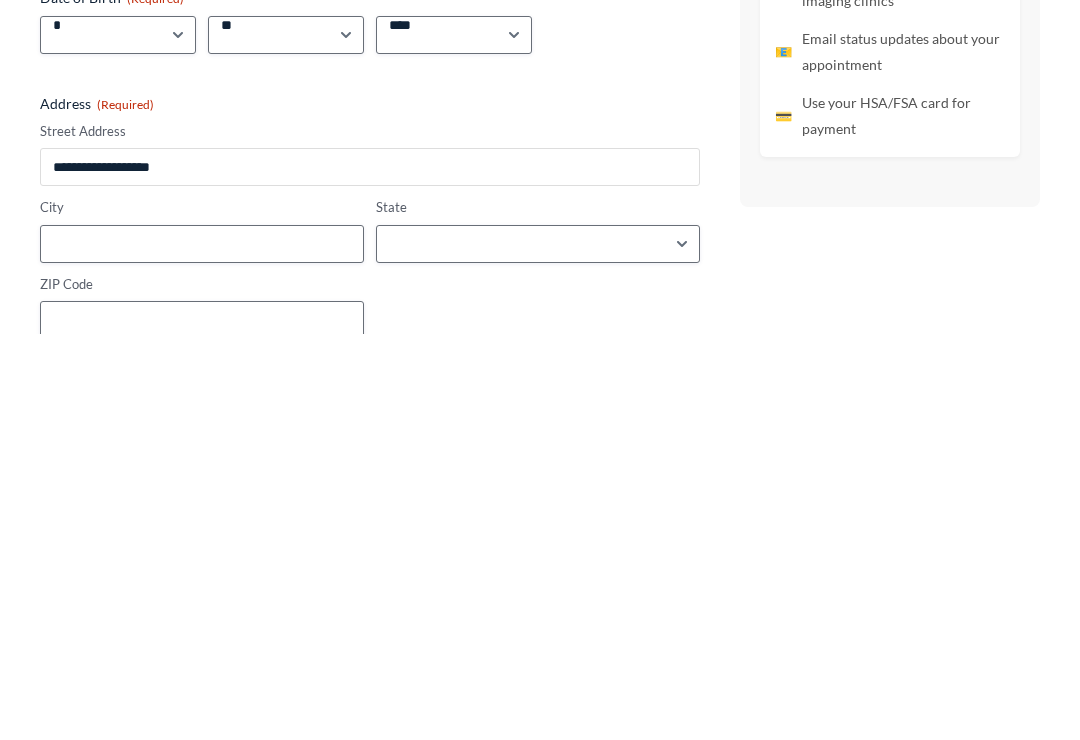 type on "**********" 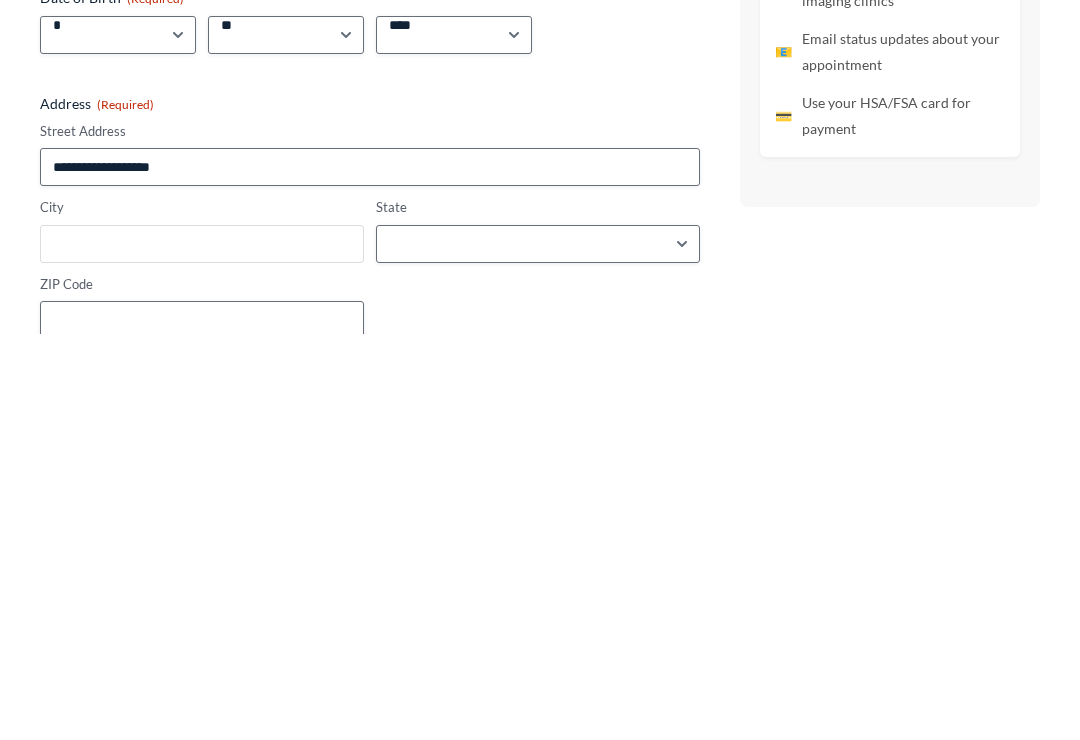 click on "City" at bounding box center (202, 650) 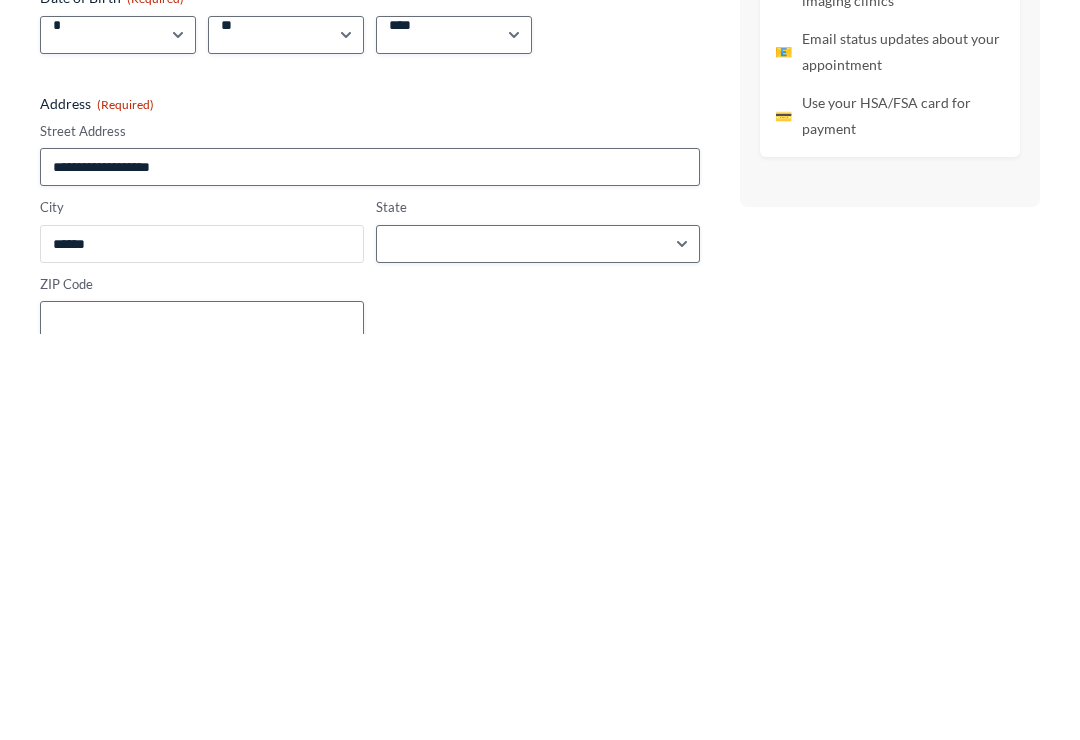 type on "******" 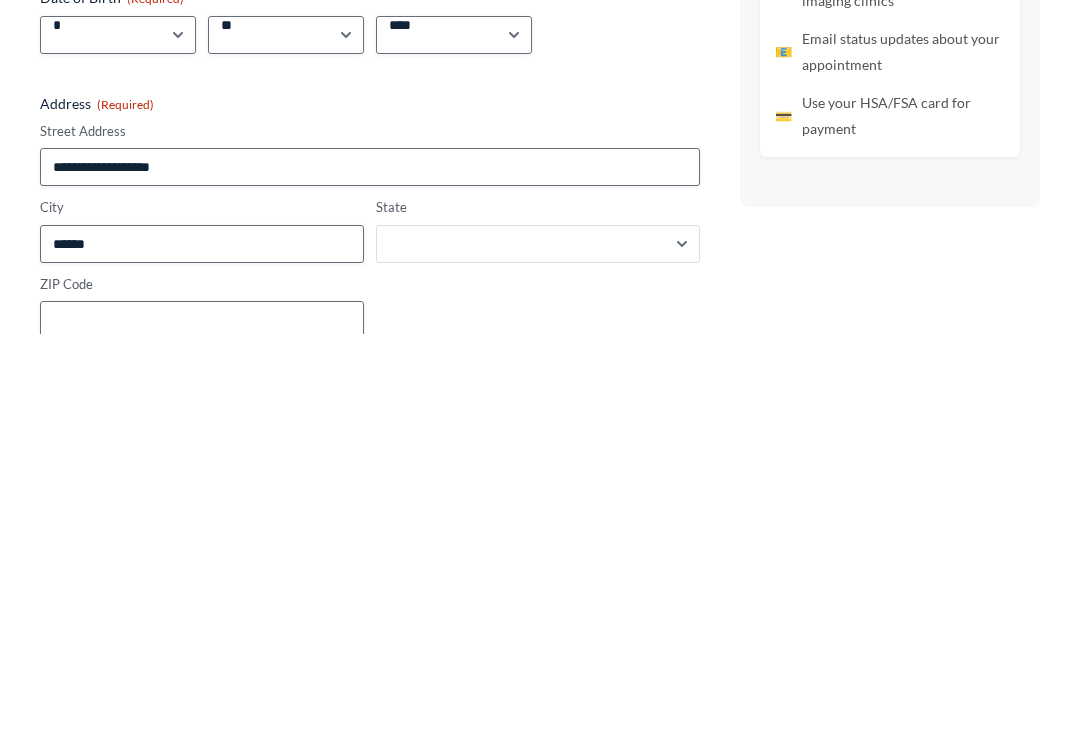 click on "**********" at bounding box center [538, 650] 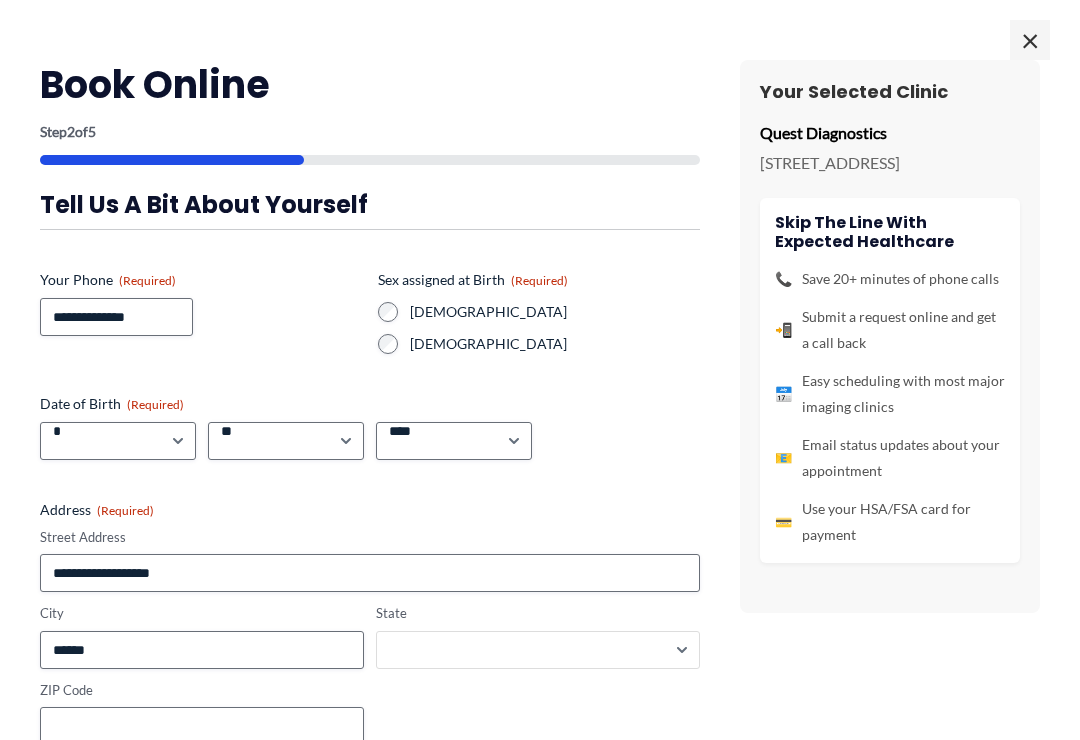 select on "**********" 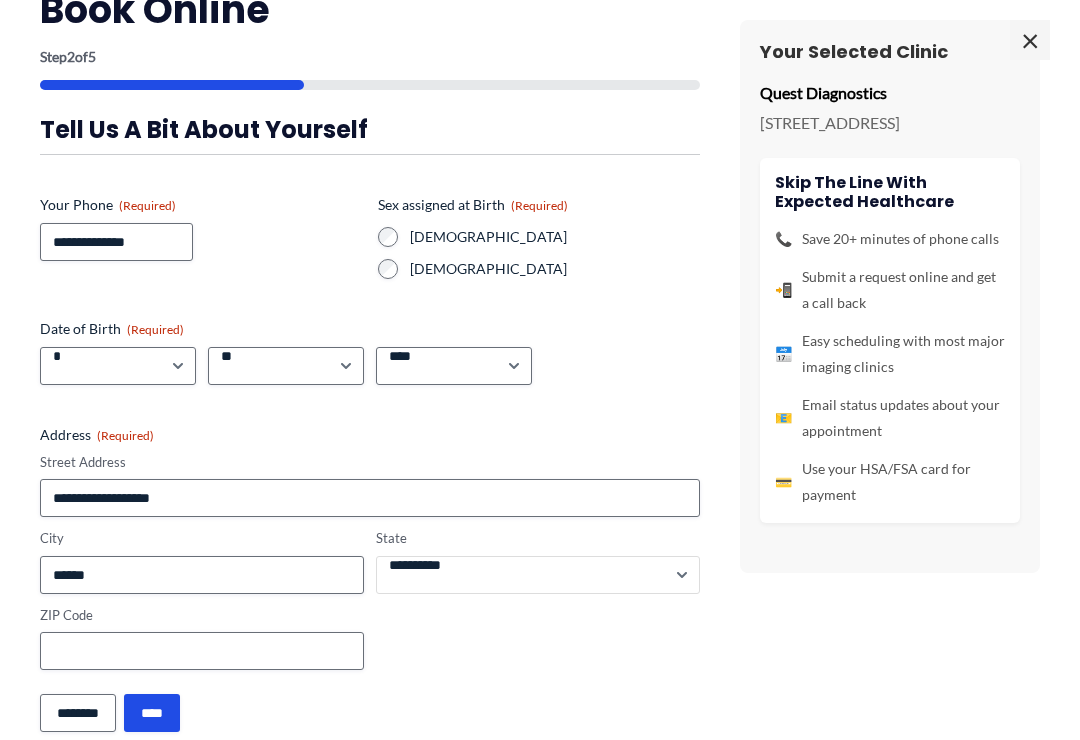 scroll, scrollTop: 74, scrollLeft: 0, axis: vertical 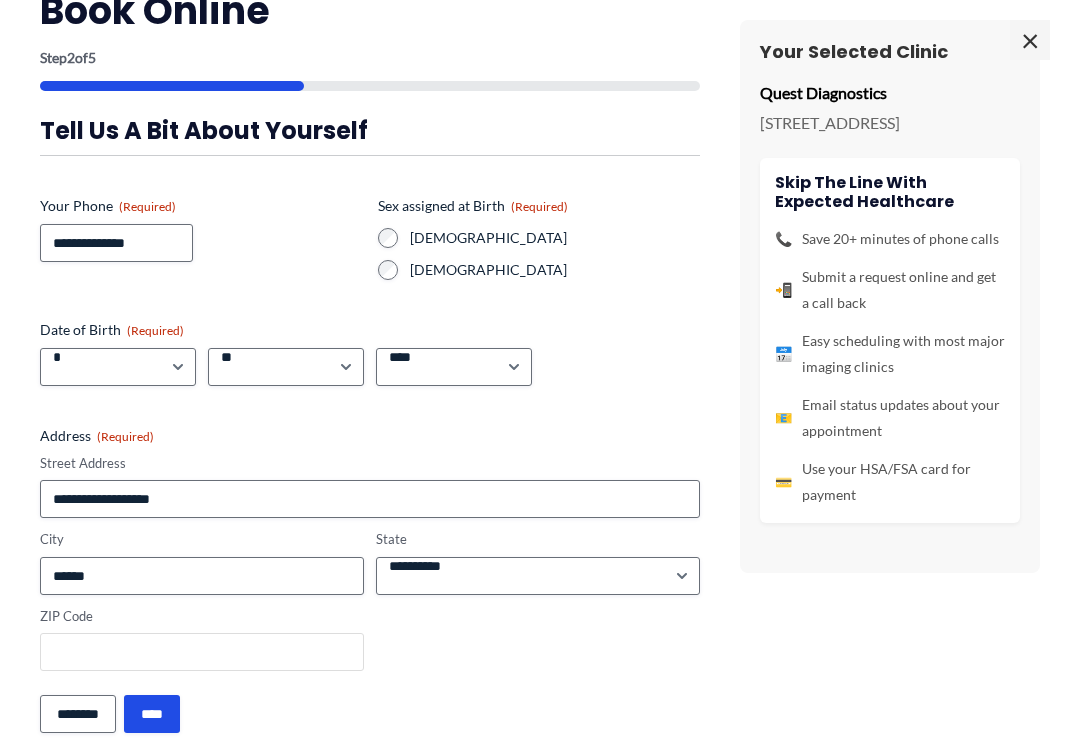 click on "ZIP Code" at bounding box center (202, 652) 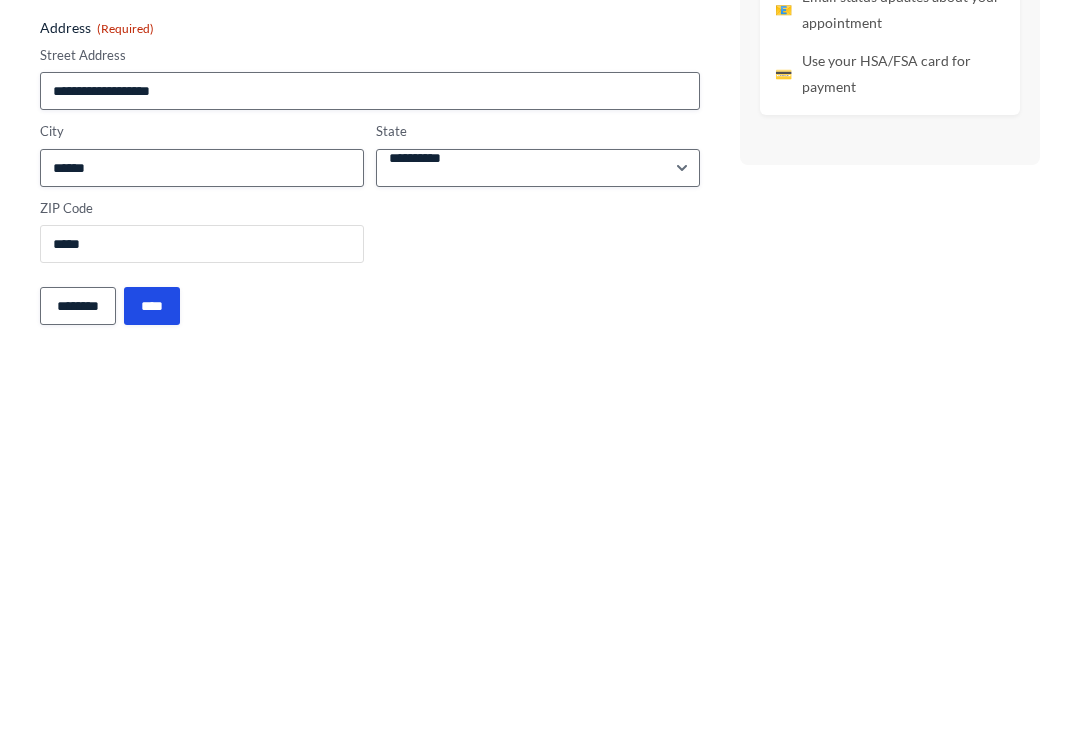 type on "*****" 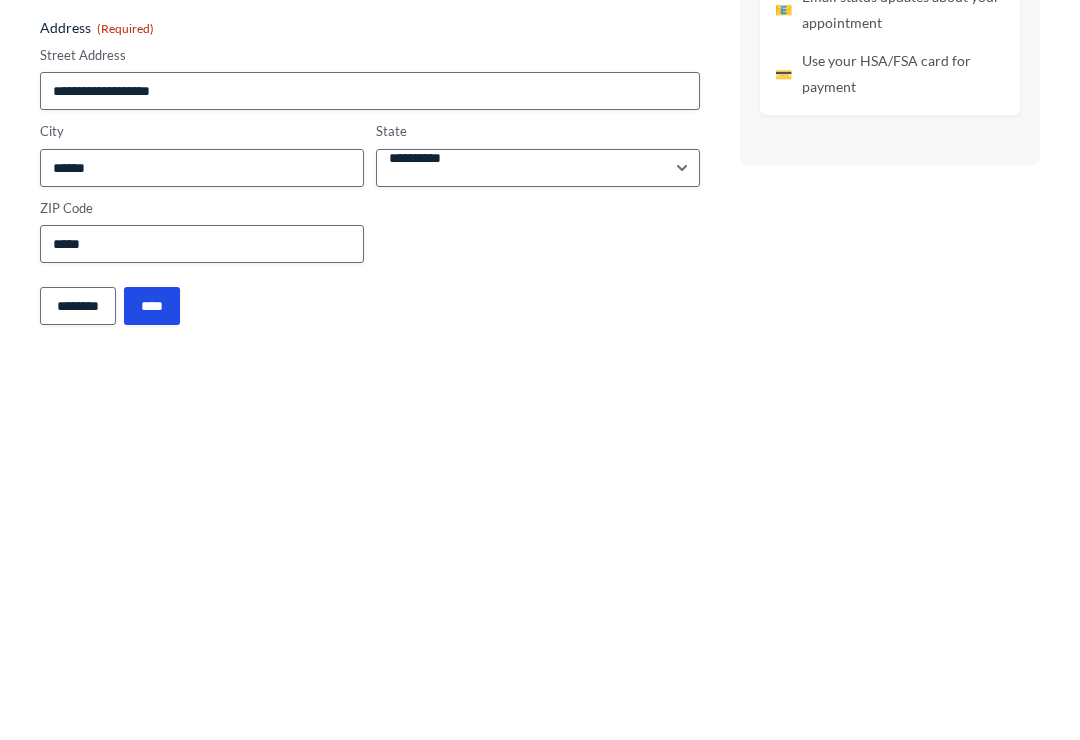 click on "****" at bounding box center [152, 714] 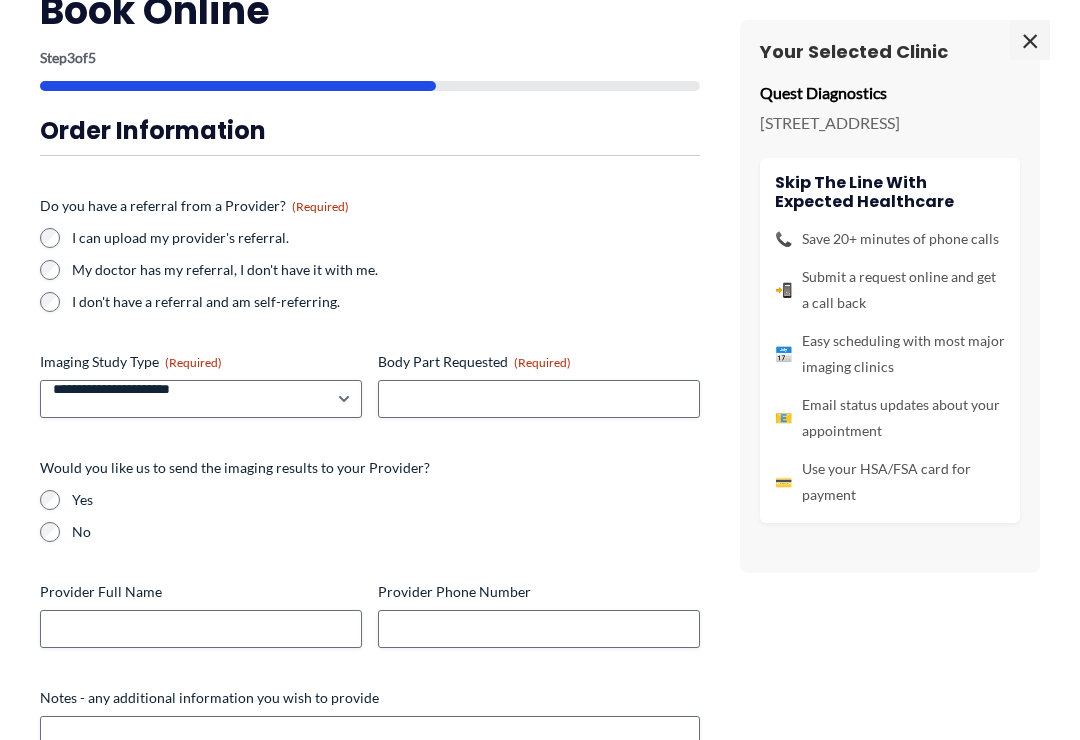 scroll, scrollTop: 0, scrollLeft: 0, axis: both 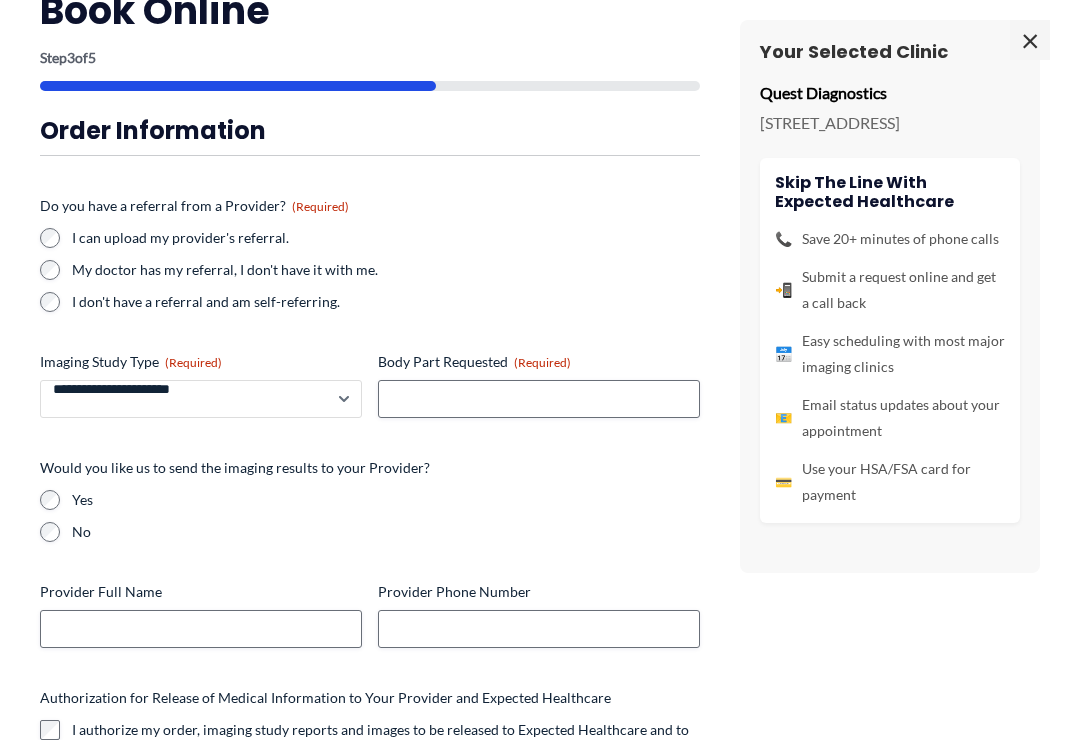 click on "**********" at bounding box center [201, 399] 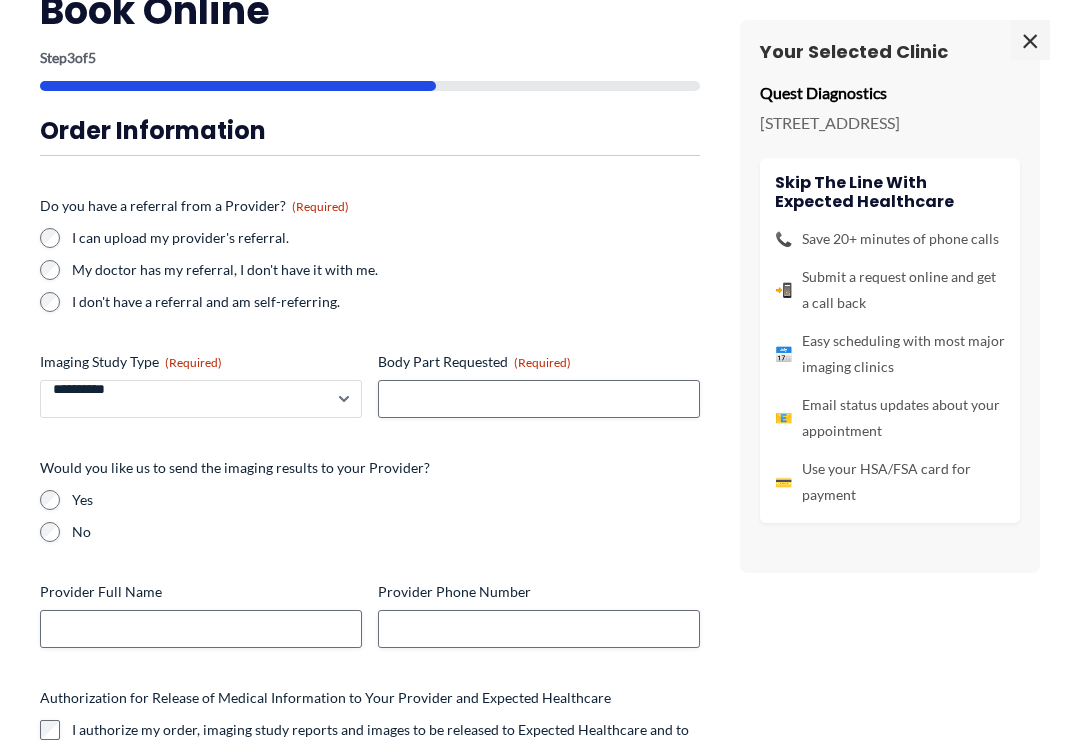click on "**********" at bounding box center (201, 399) 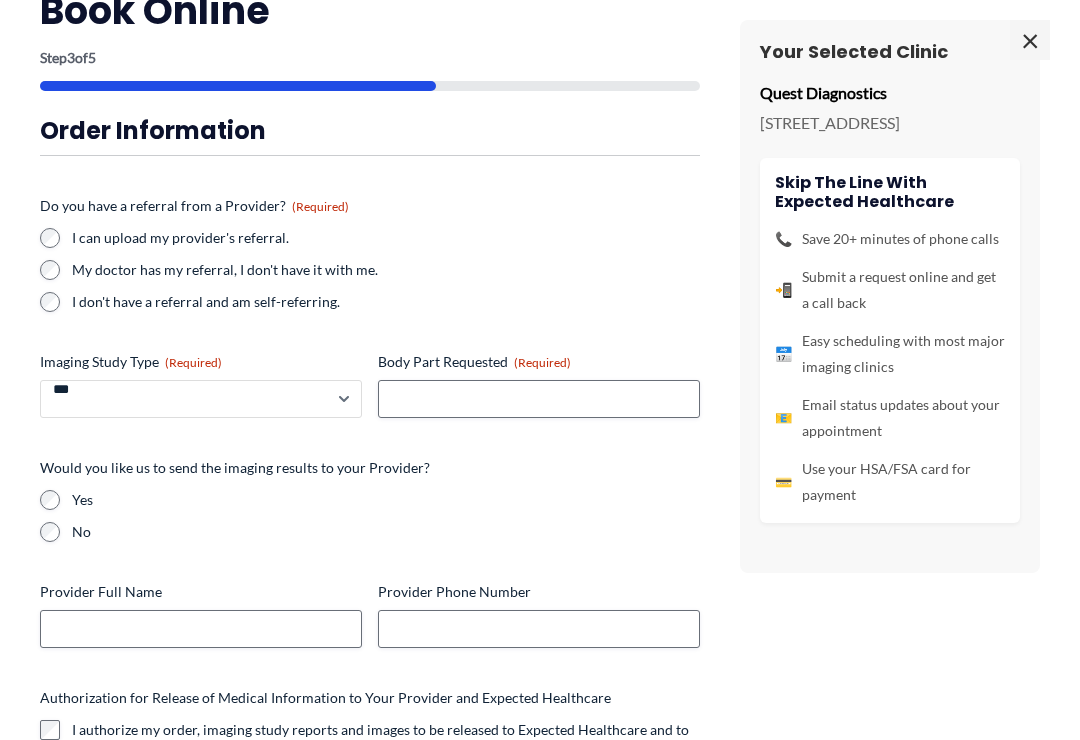 click on "**********" at bounding box center [201, 399] 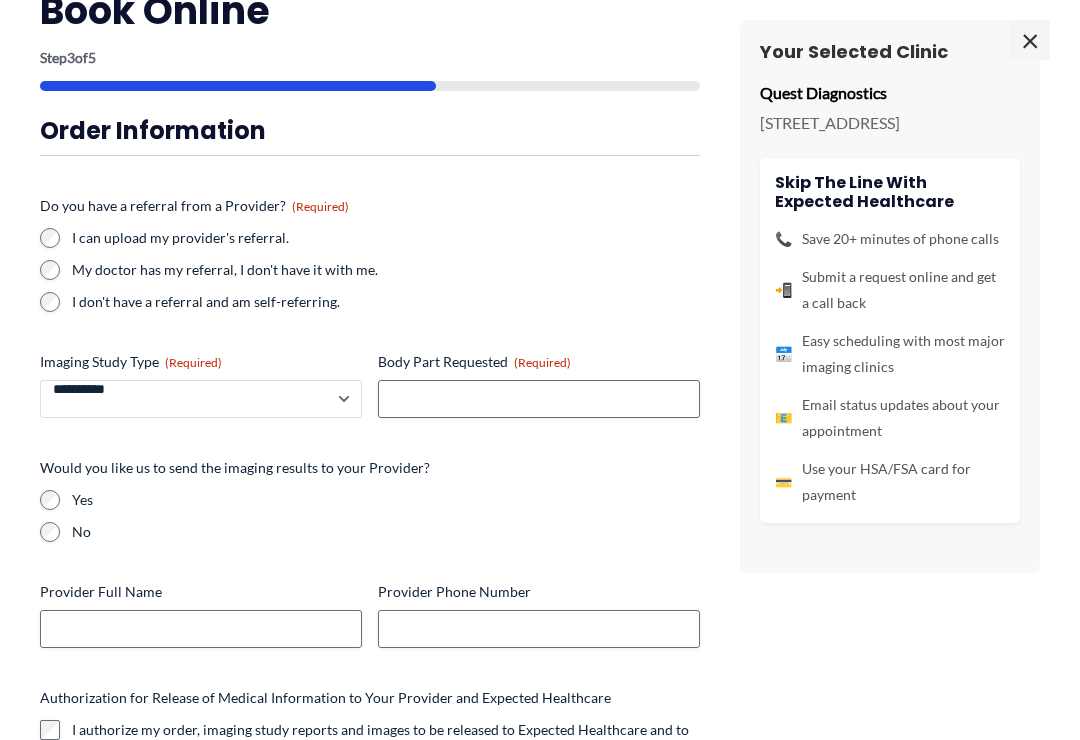 click on "**********" at bounding box center (201, 399) 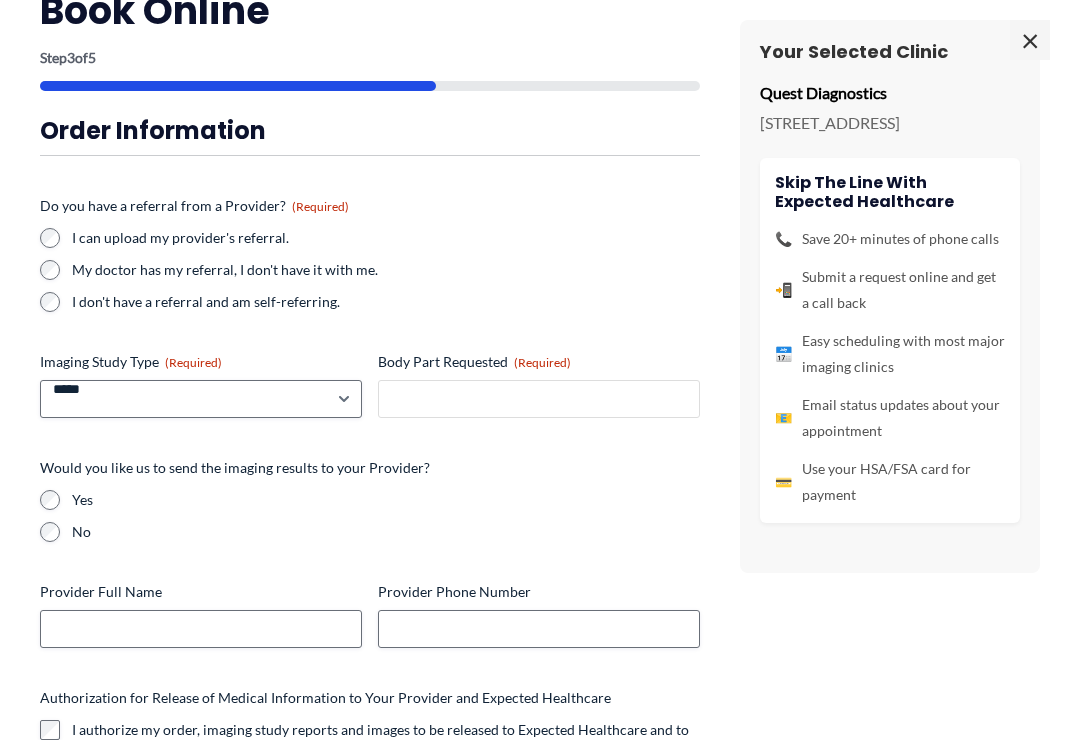 click on "Body Part Requested (Required)" at bounding box center [539, 399] 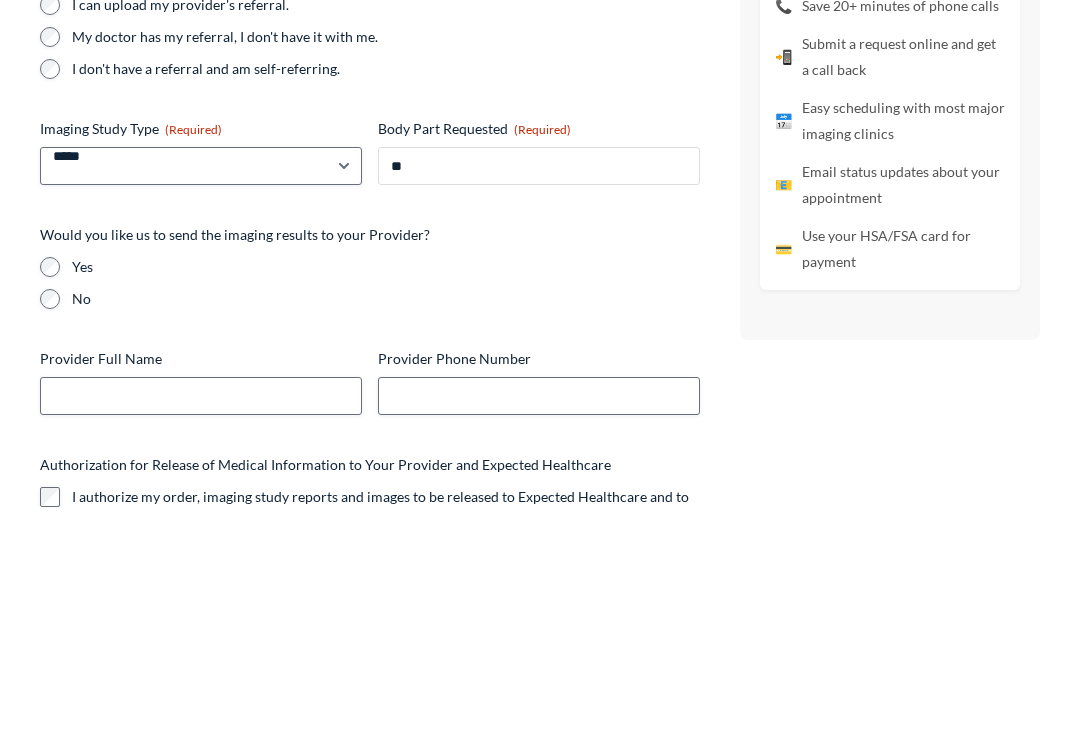 type on "*" 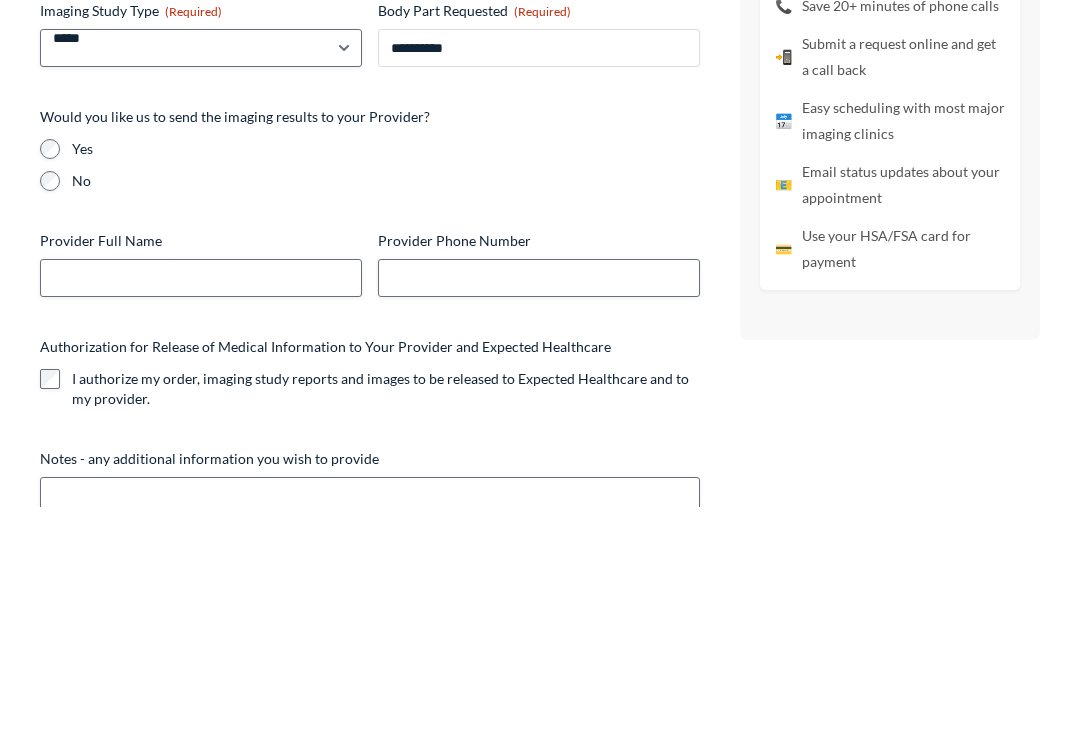 scroll, scrollTop: 217, scrollLeft: 0, axis: vertical 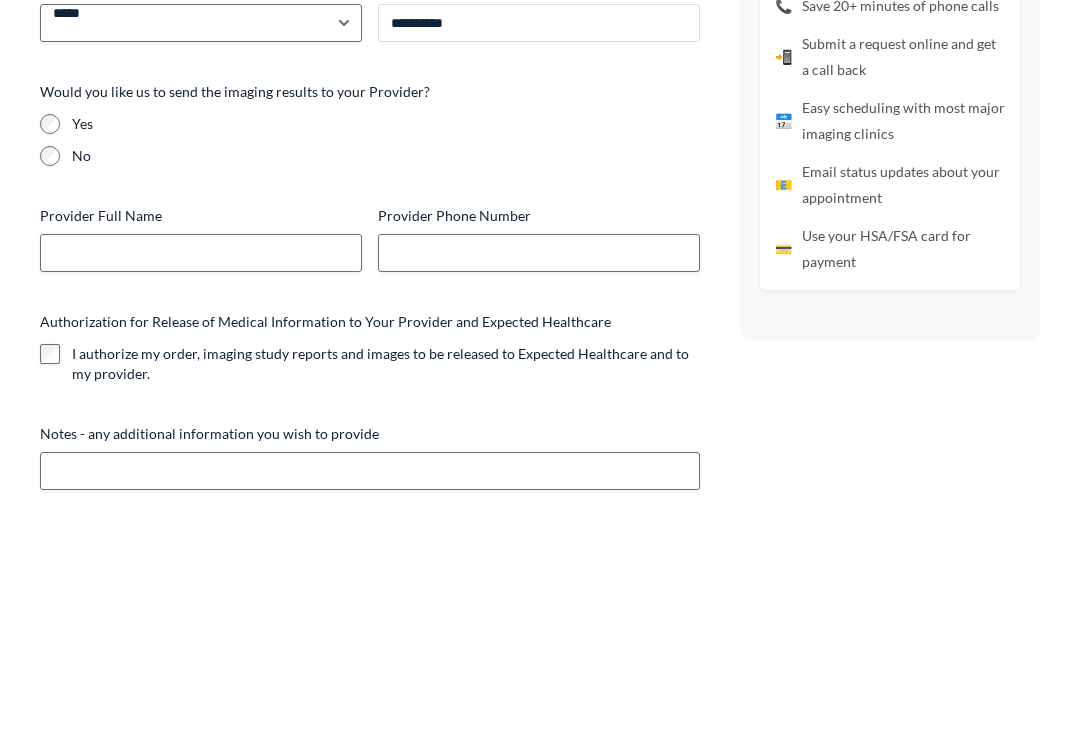 type on "**********" 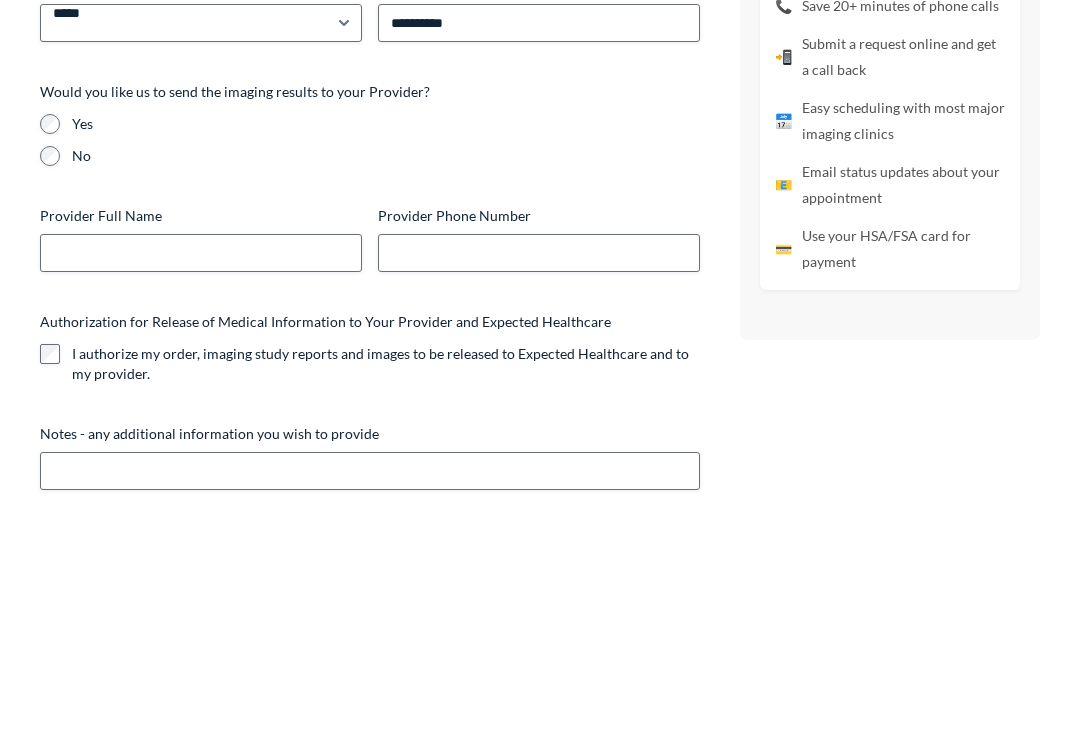 scroll, scrollTop: 1695, scrollLeft: 0, axis: vertical 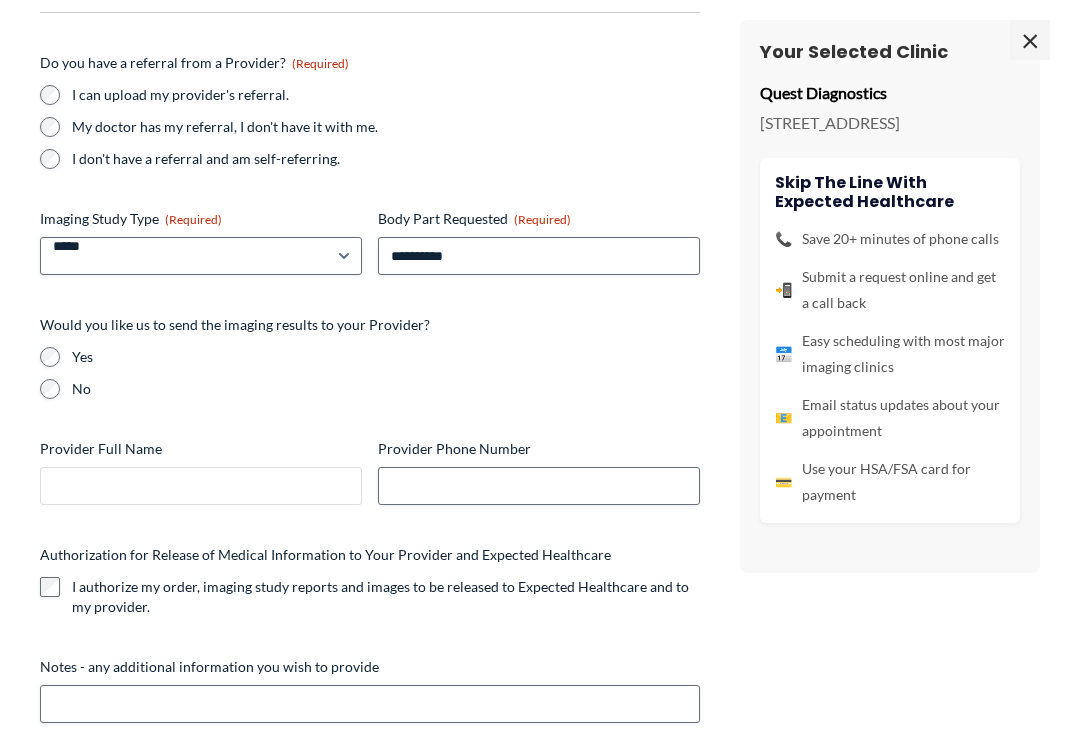 click on "Provider Full Name" at bounding box center [201, 486] 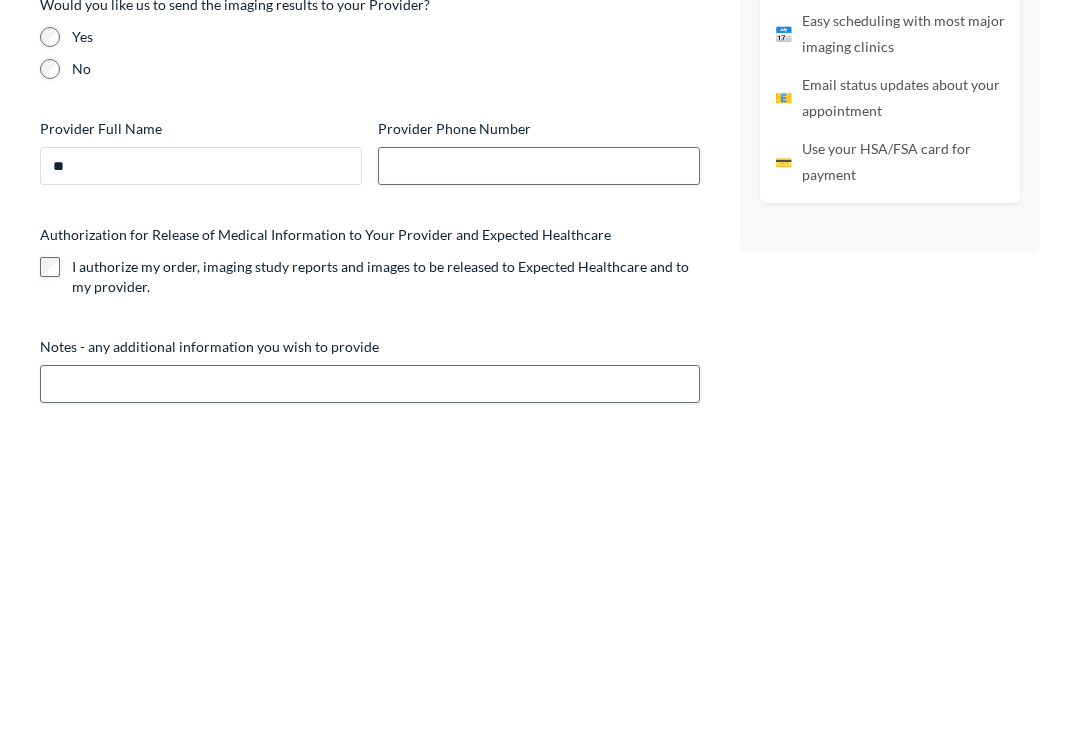 type on "*" 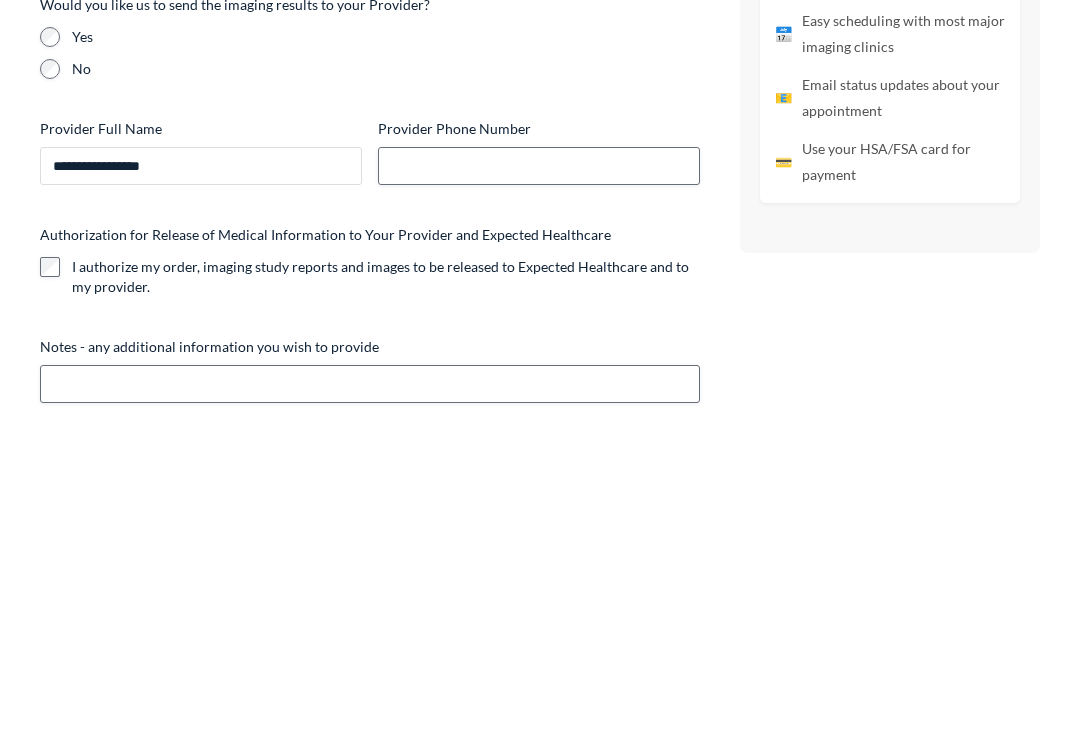 type on "**********" 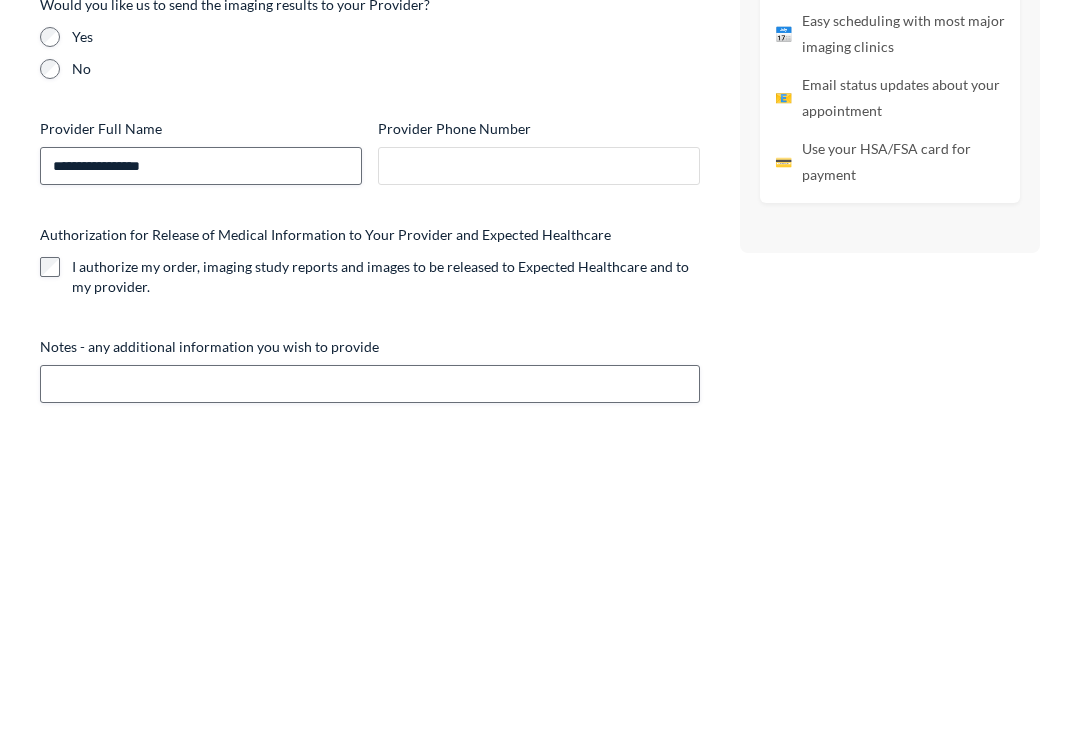click on "Provider Phone Number" at bounding box center [539, 486] 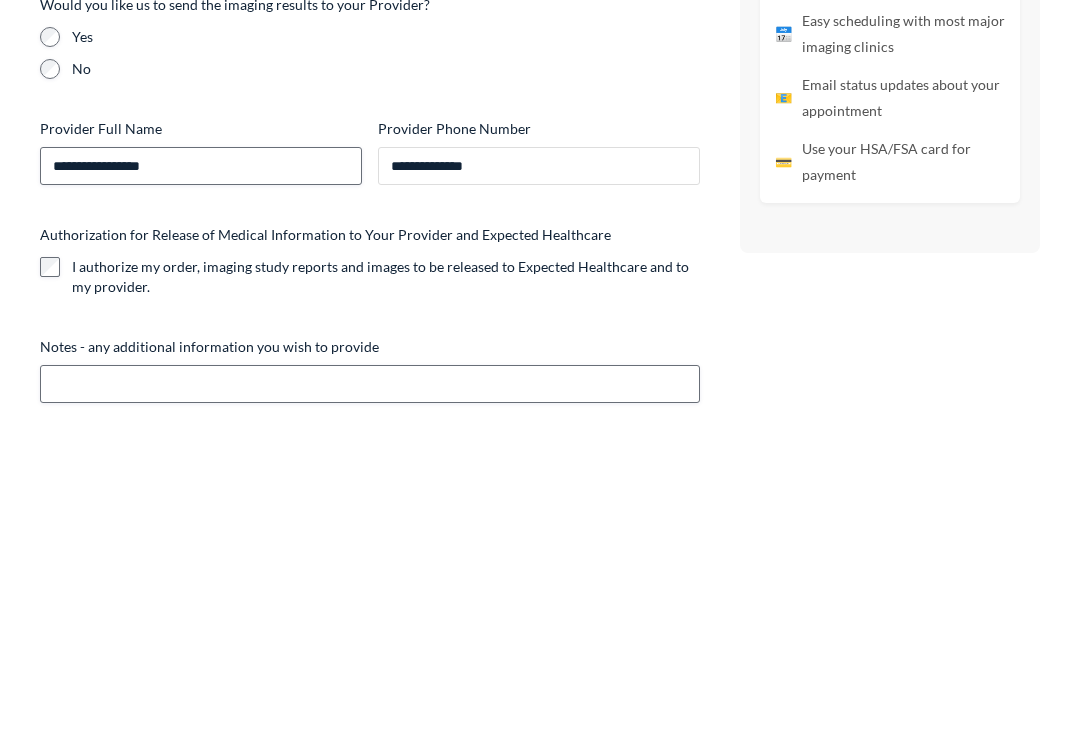 type on "**********" 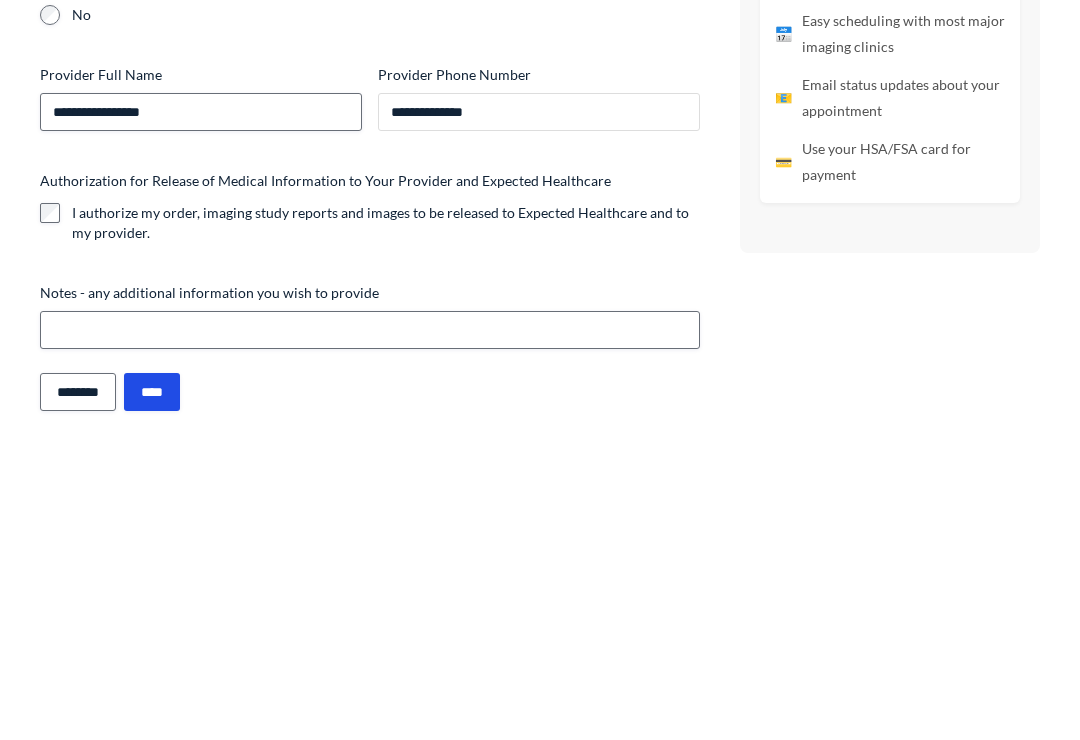 scroll, scrollTop: 270, scrollLeft: 0, axis: vertical 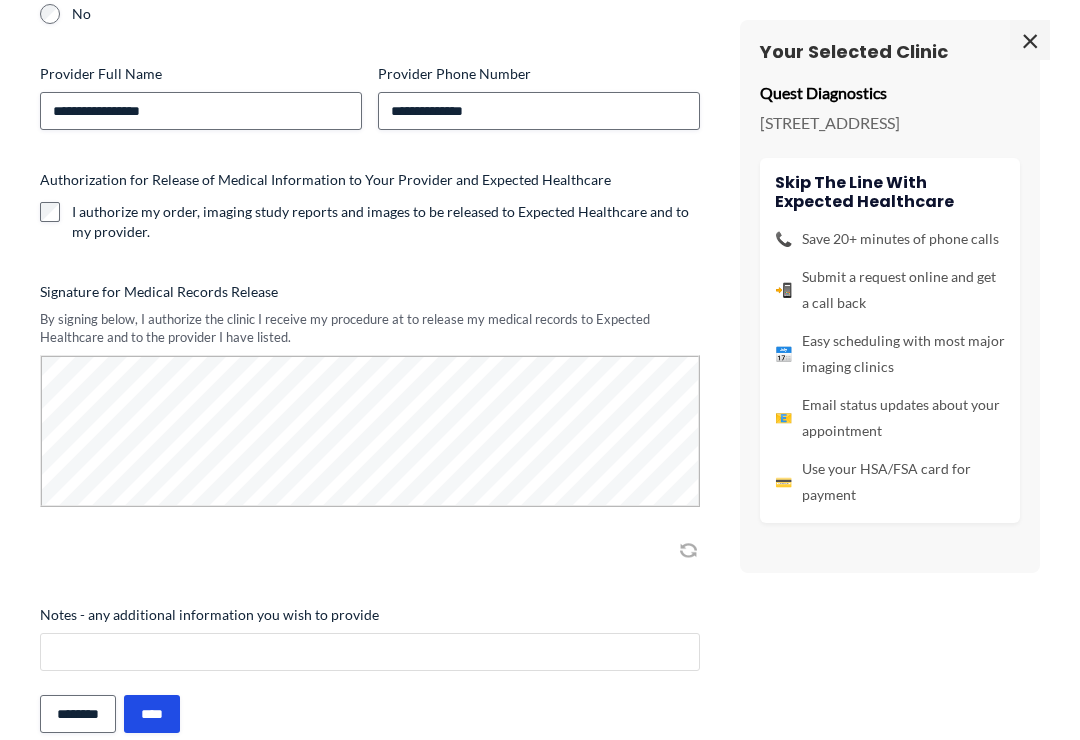 click on "Notes - any additional information you wish to provide" at bounding box center (370, 652) 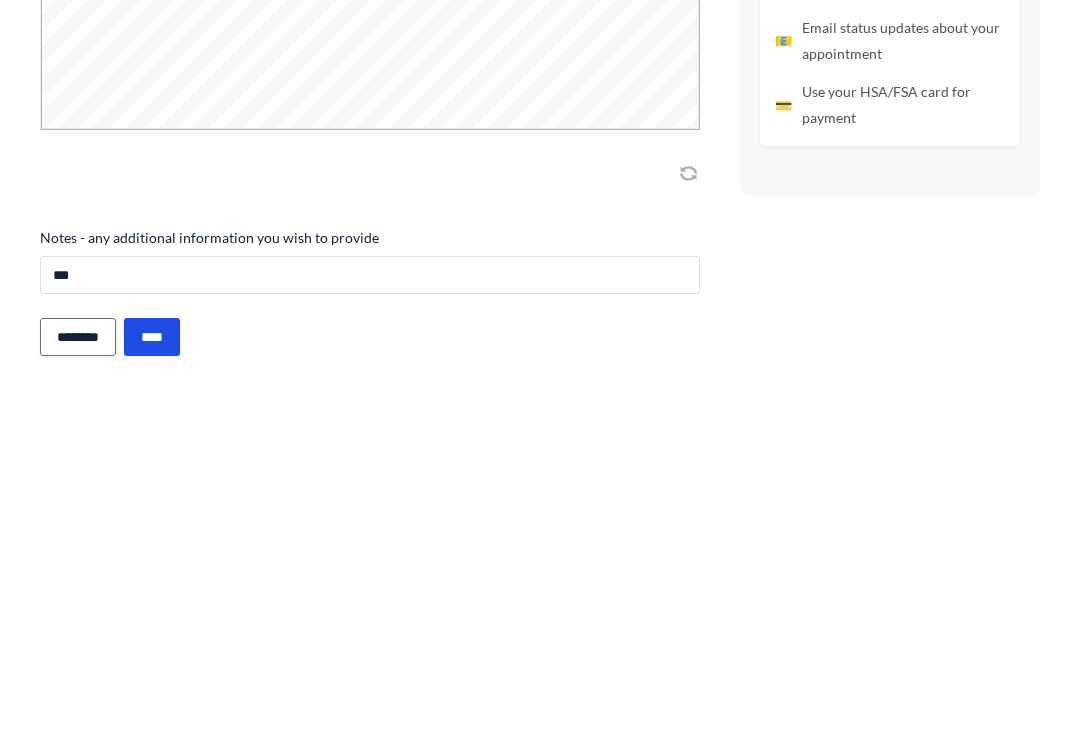 type on "***" 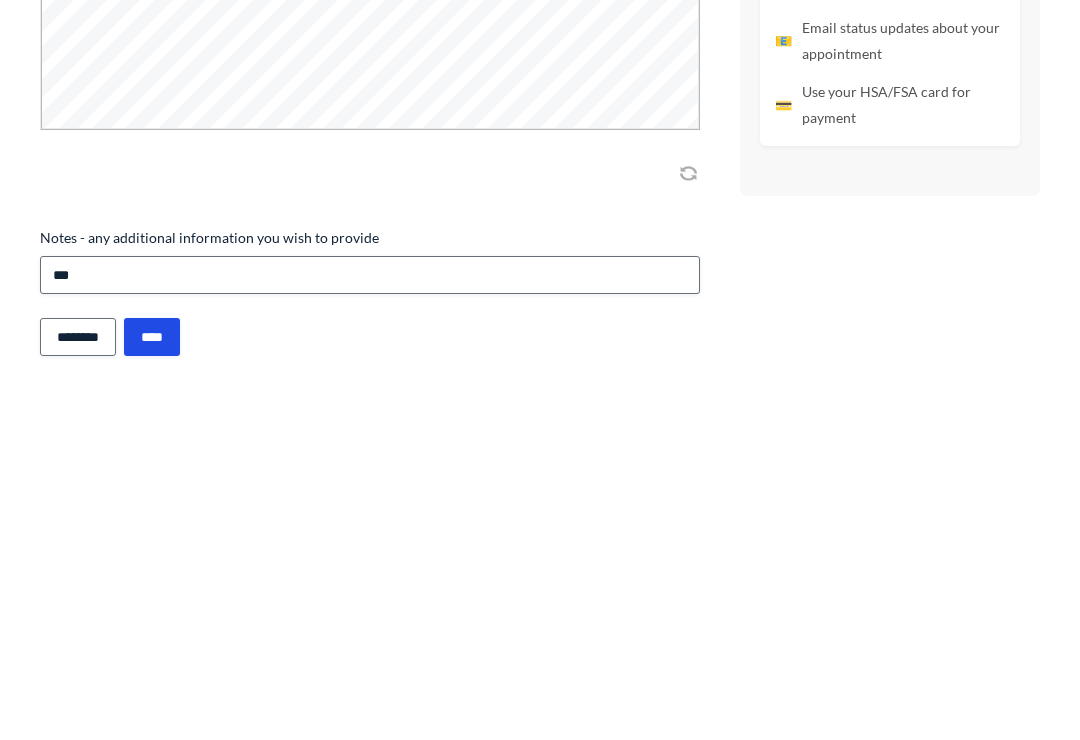 click on "****" at bounding box center (152, 714) 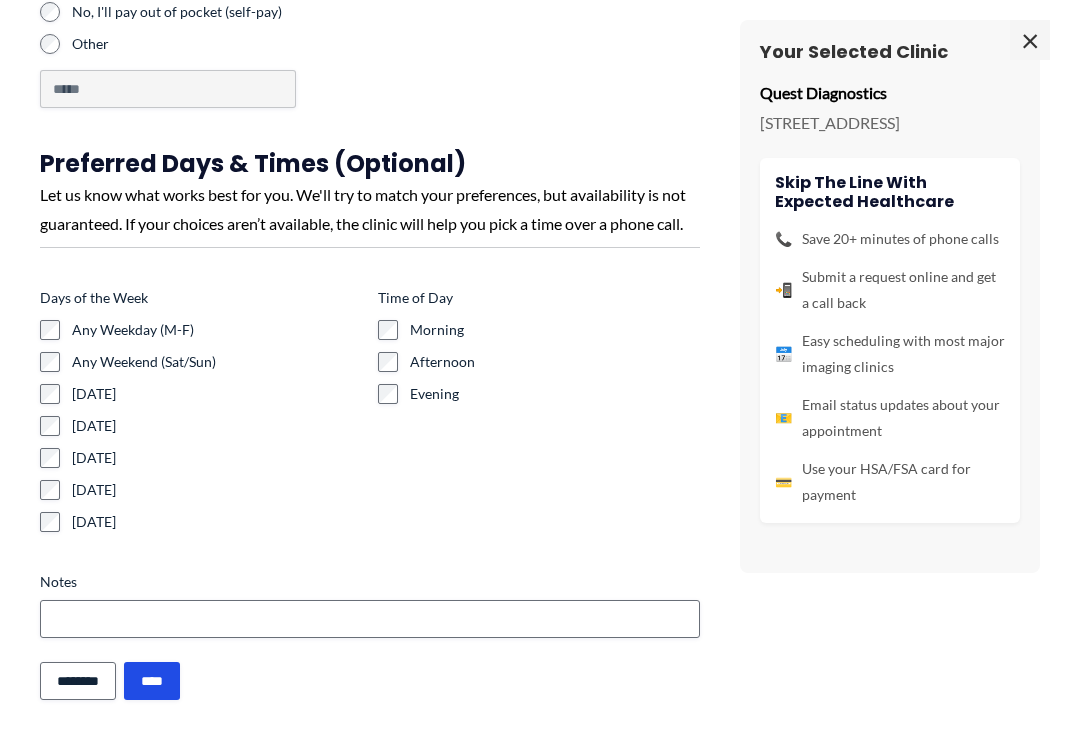 scroll, scrollTop: 1728, scrollLeft: 0, axis: vertical 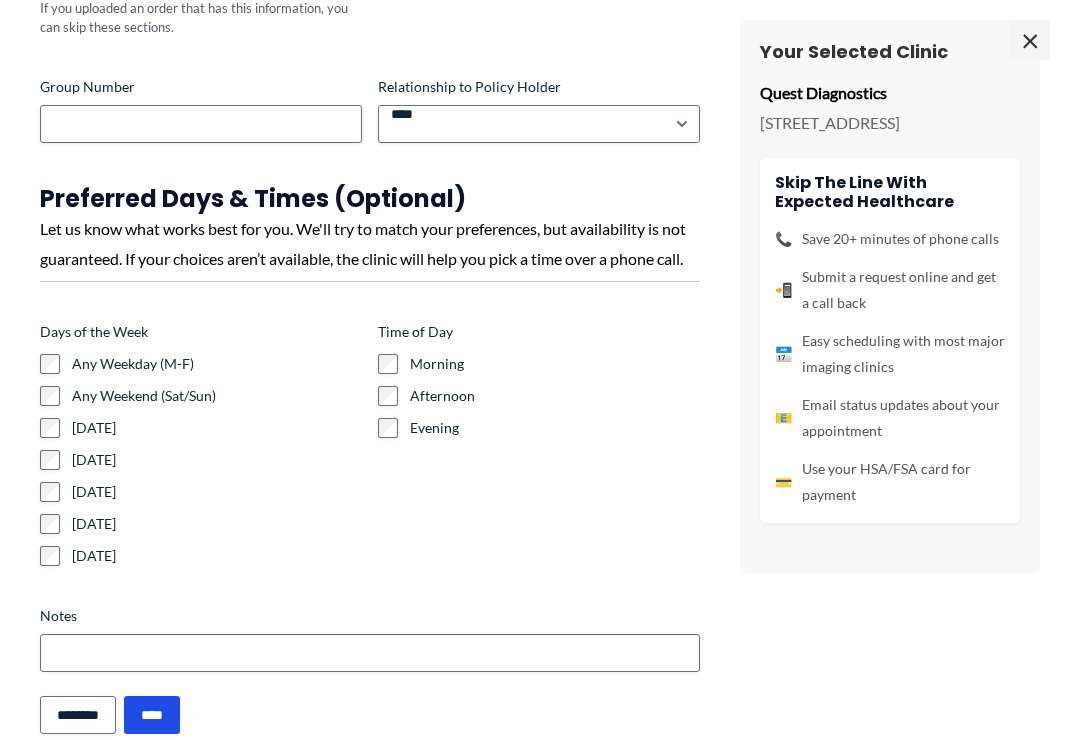 click on "****" at bounding box center (152, 715) 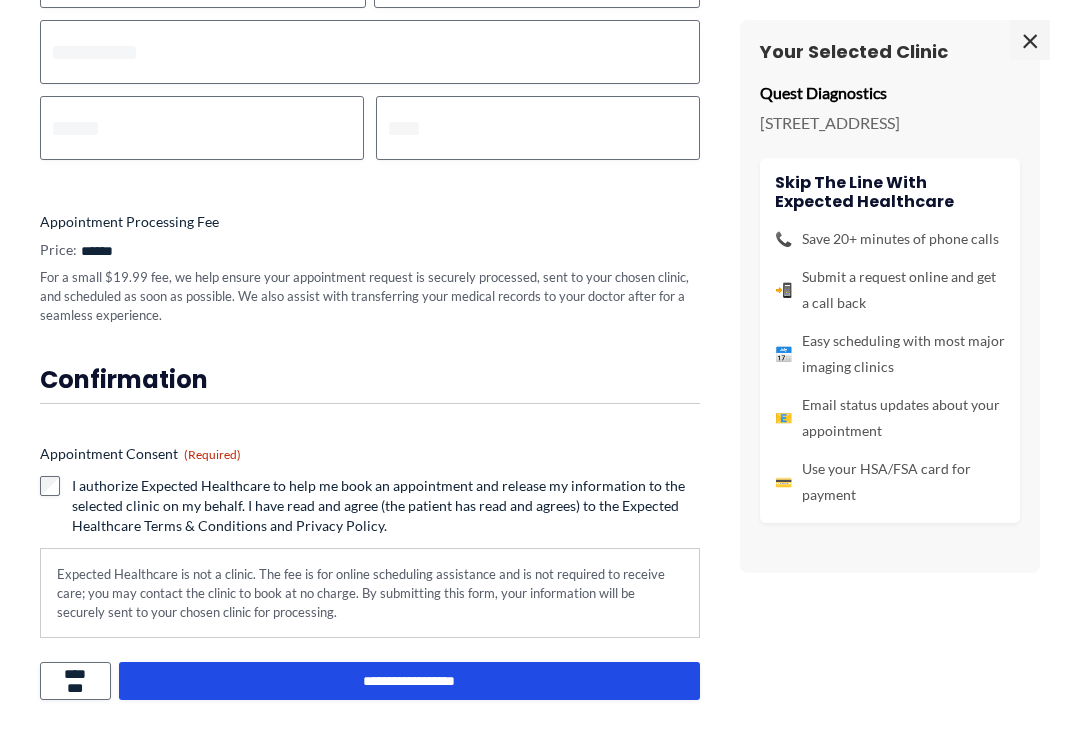 scroll, scrollTop: 2230, scrollLeft: 0, axis: vertical 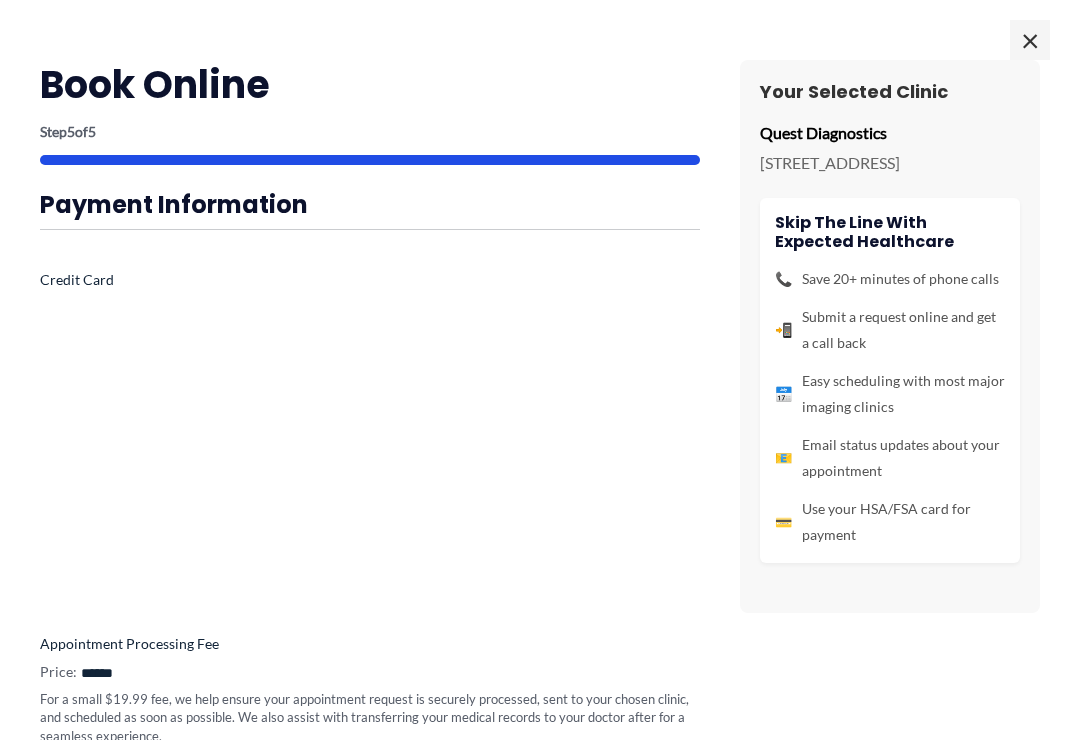 click on "×" at bounding box center (1030, 40) 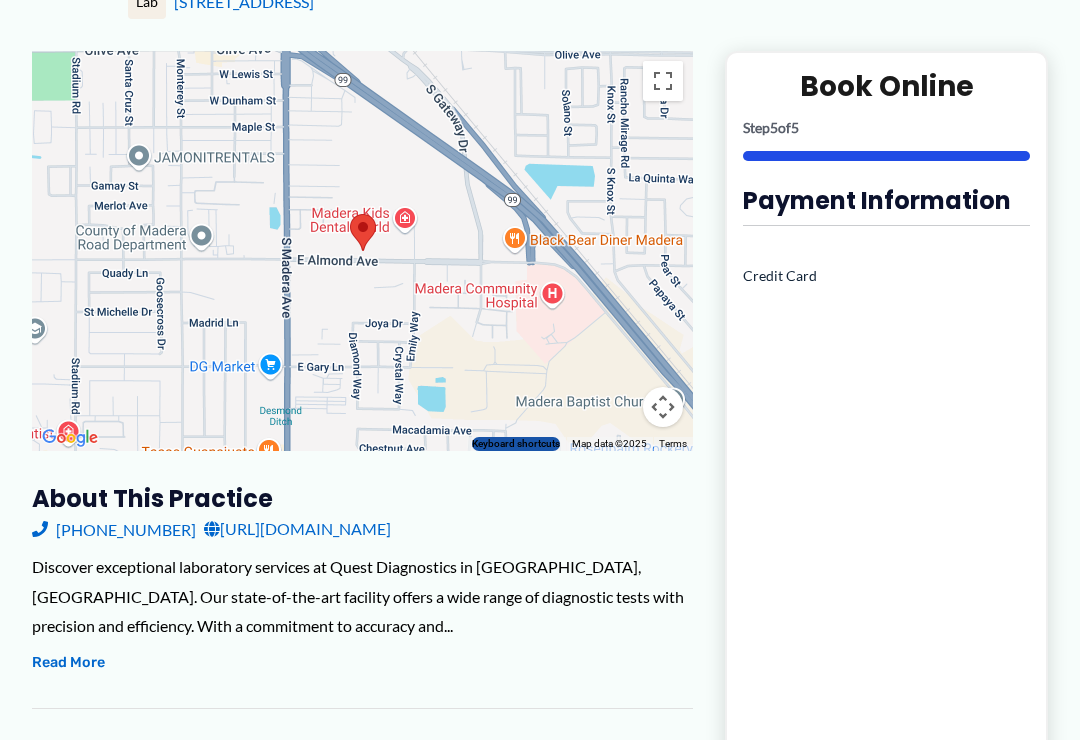 scroll, scrollTop: 270, scrollLeft: 0, axis: vertical 